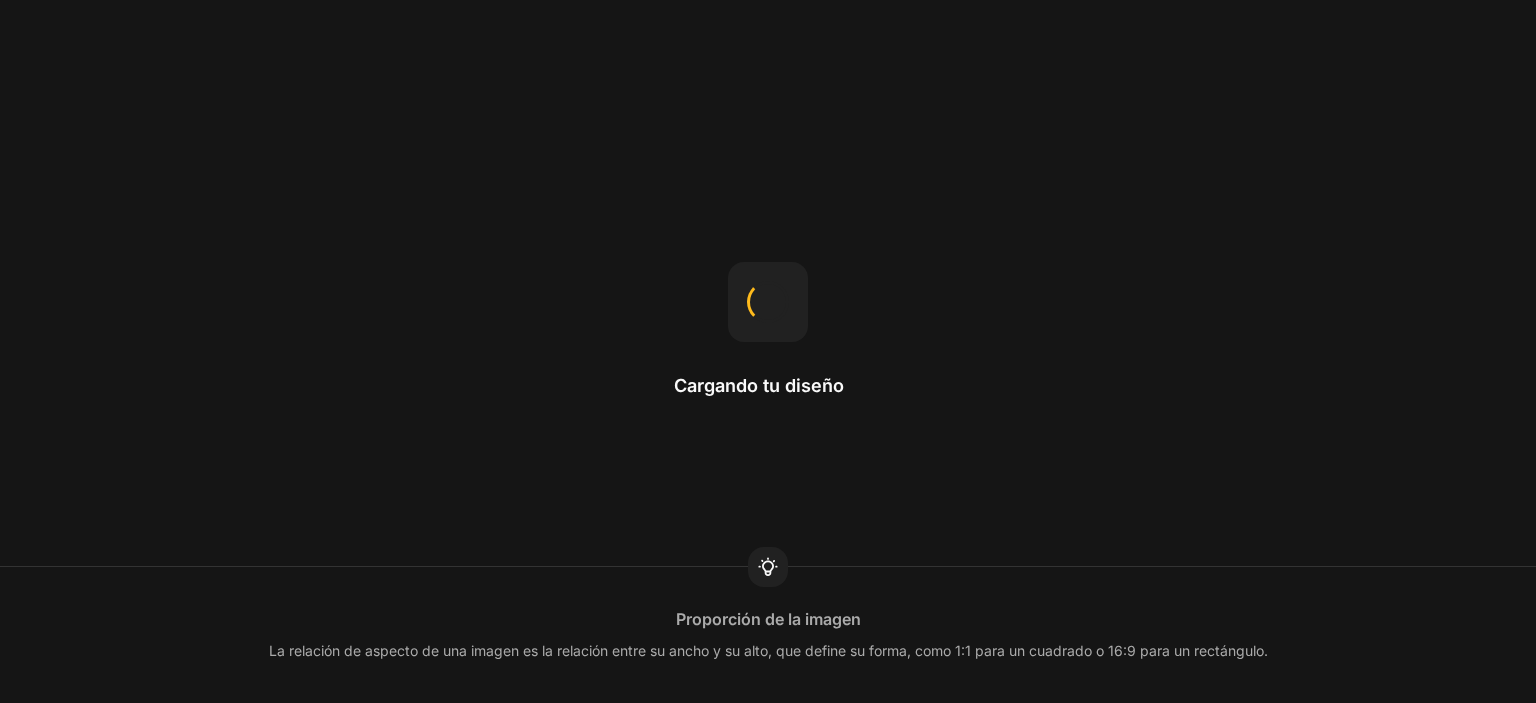 scroll, scrollTop: 0, scrollLeft: 0, axis: both 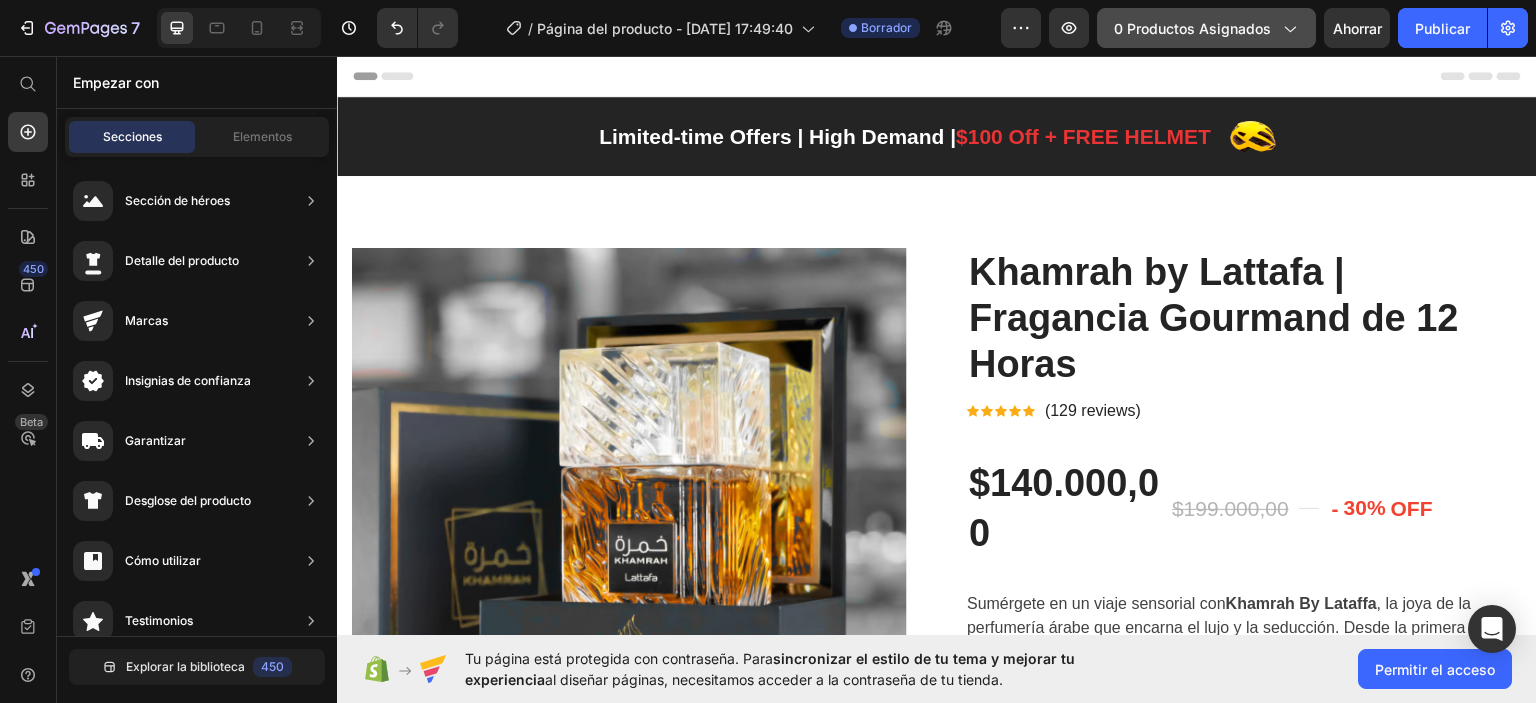 click on "0 productos asignados" at bounding box center [1206, 28] 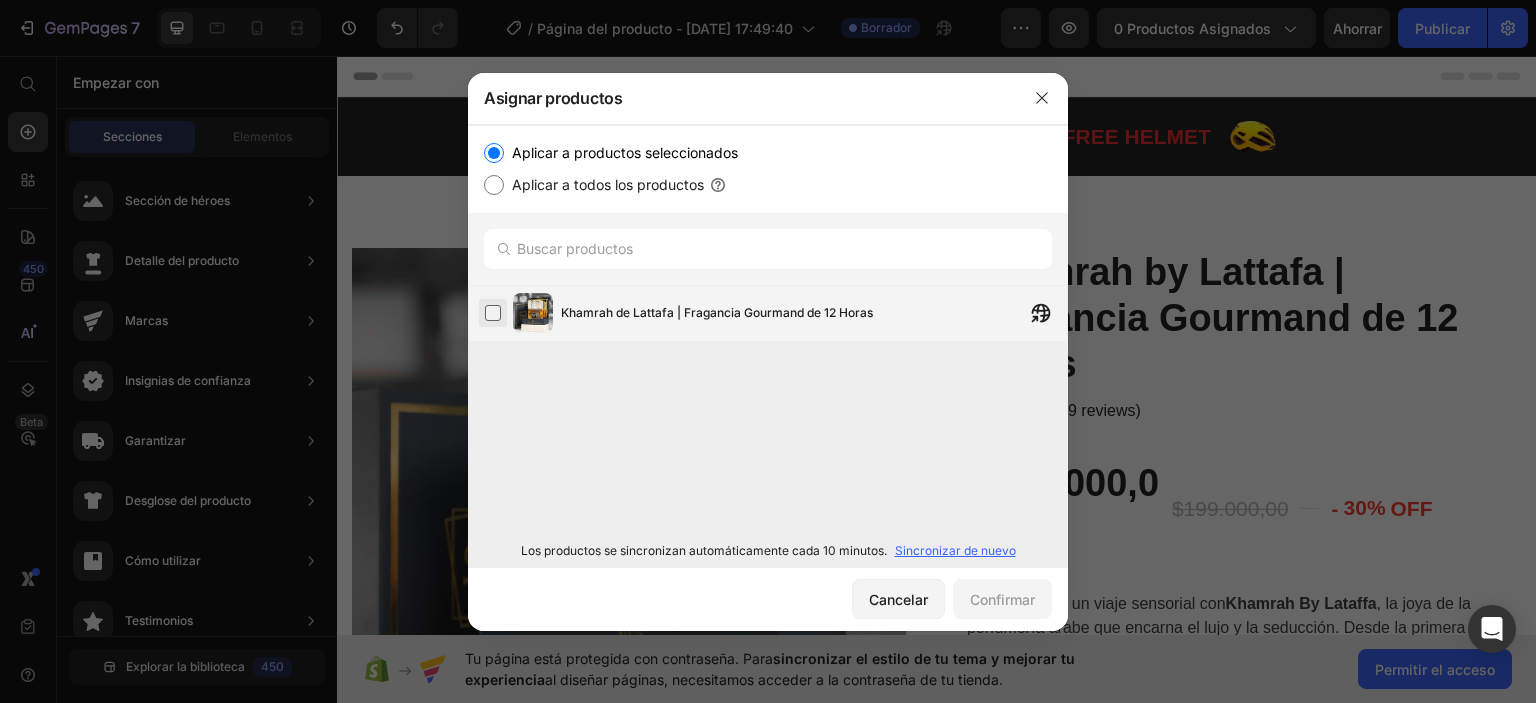 click at bounding box center (493, 313) 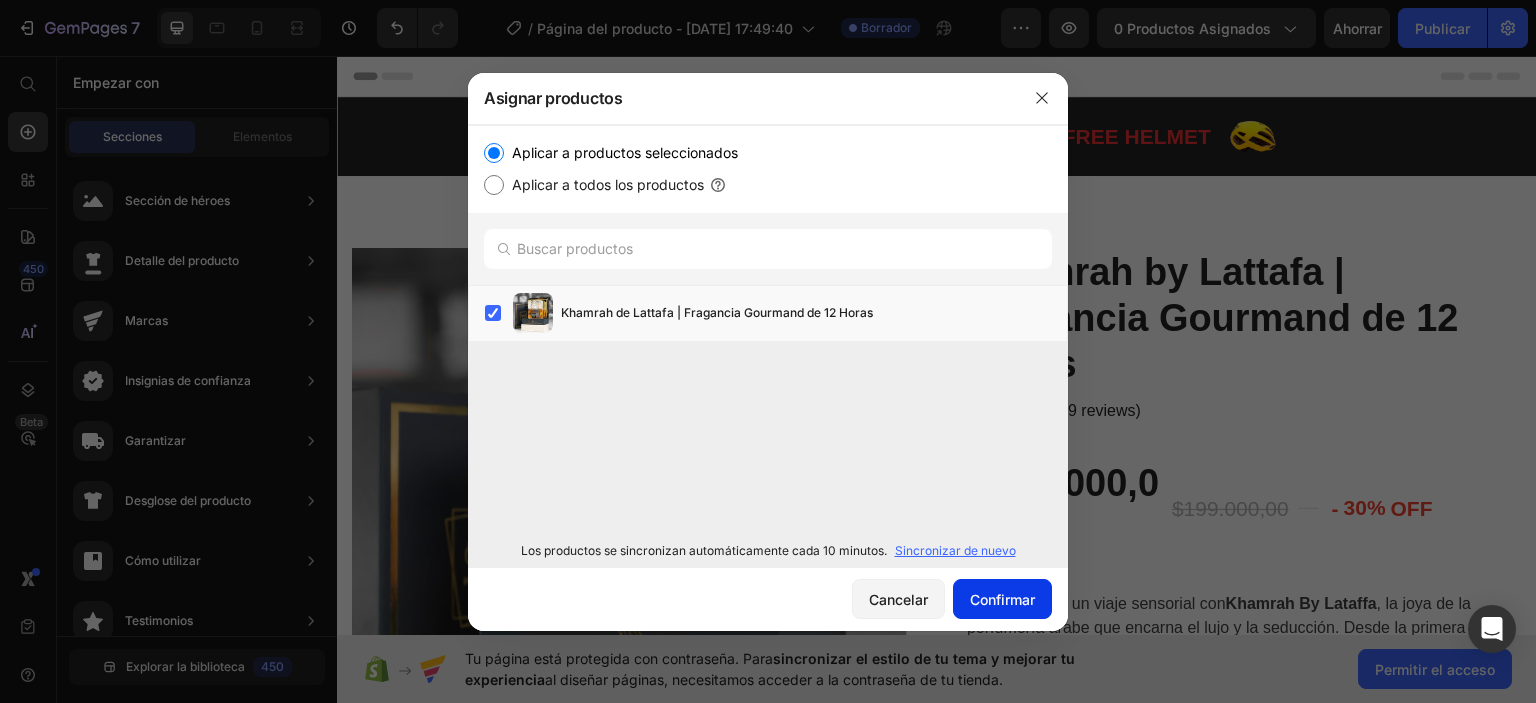 click on "Confirmar" 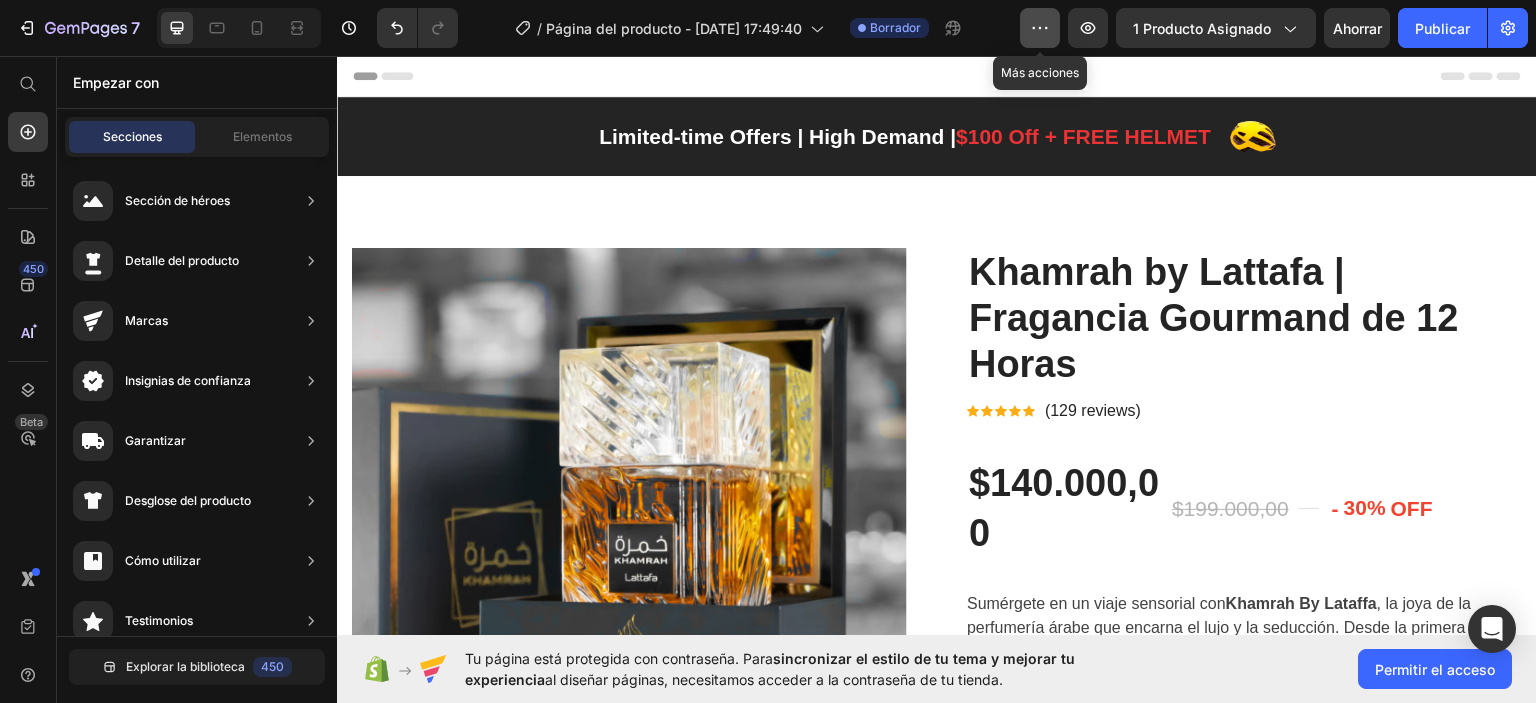 click 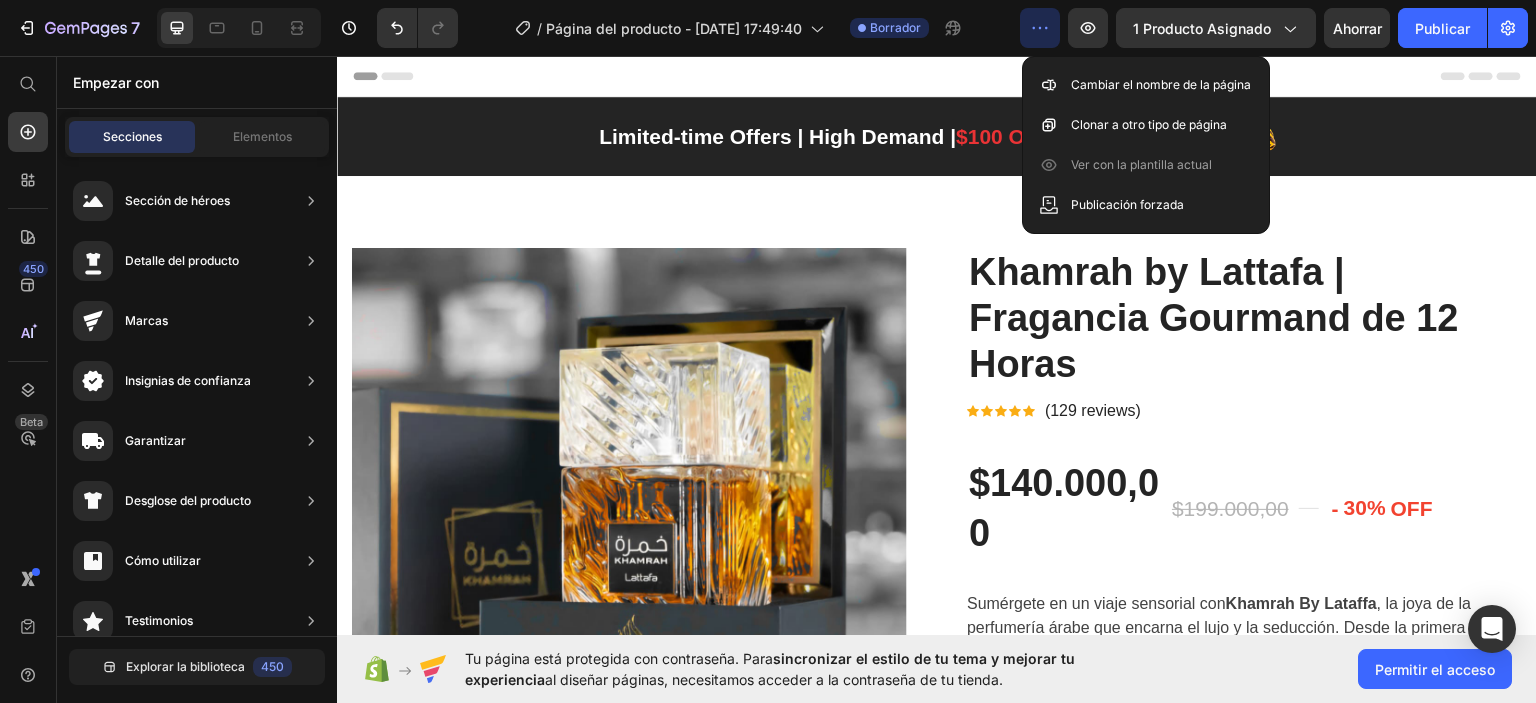 click 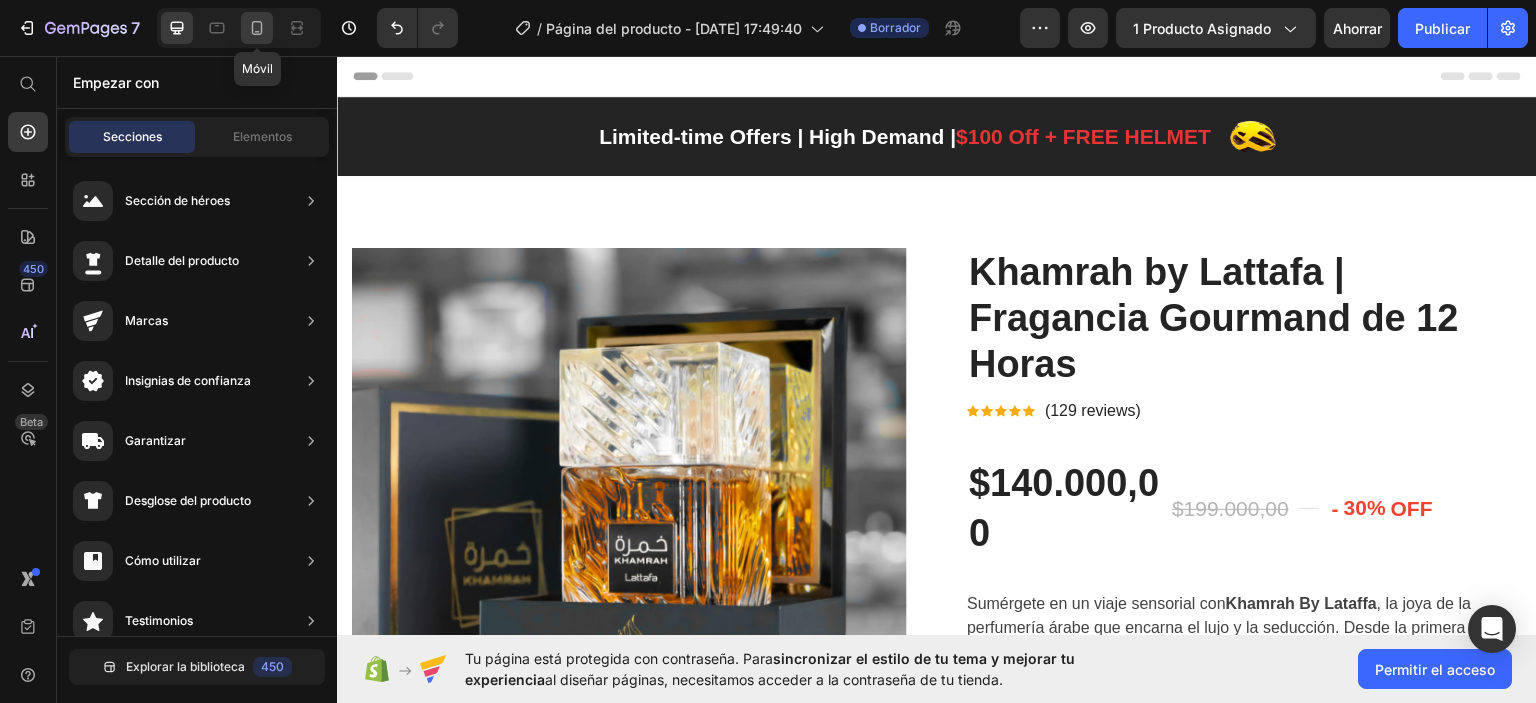 click 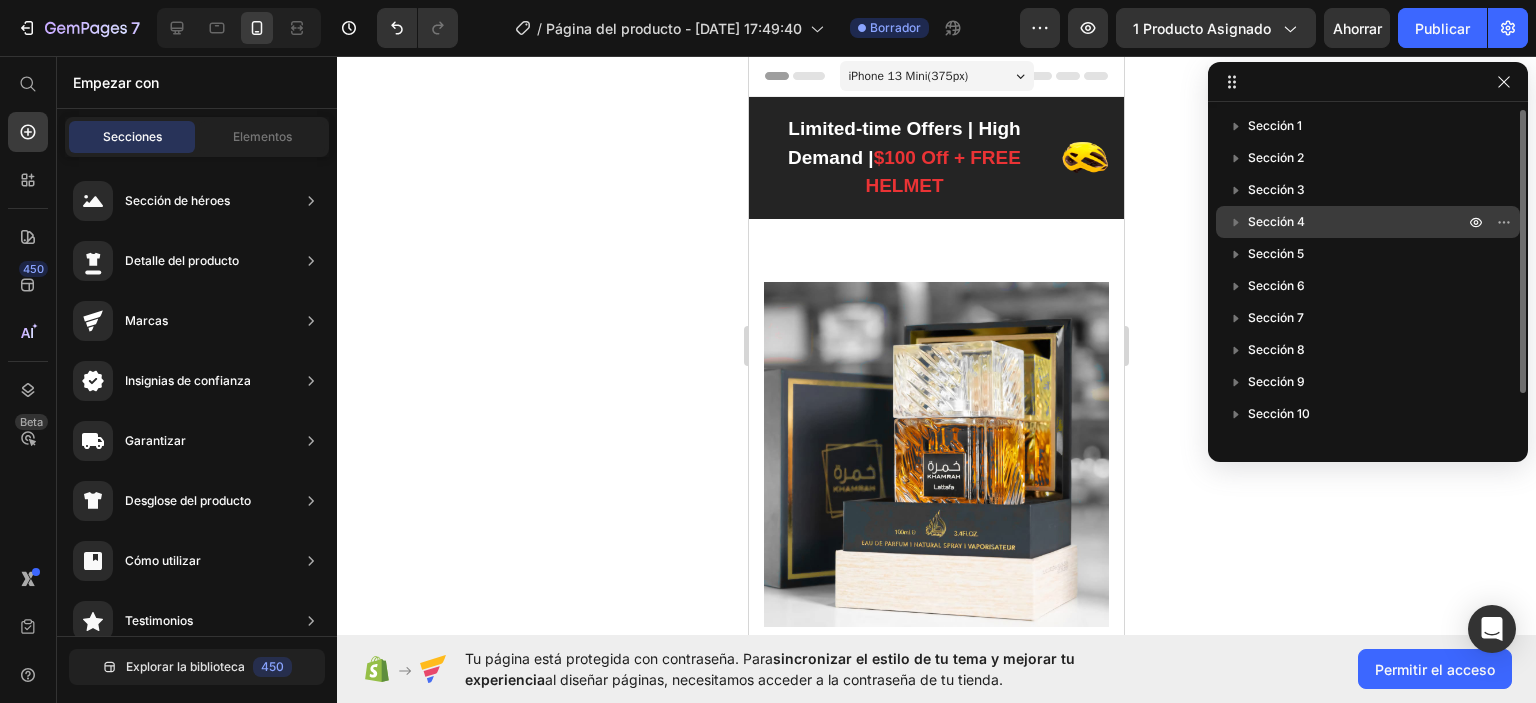 click on "Sección 4" at bounding box center (1276, 222) 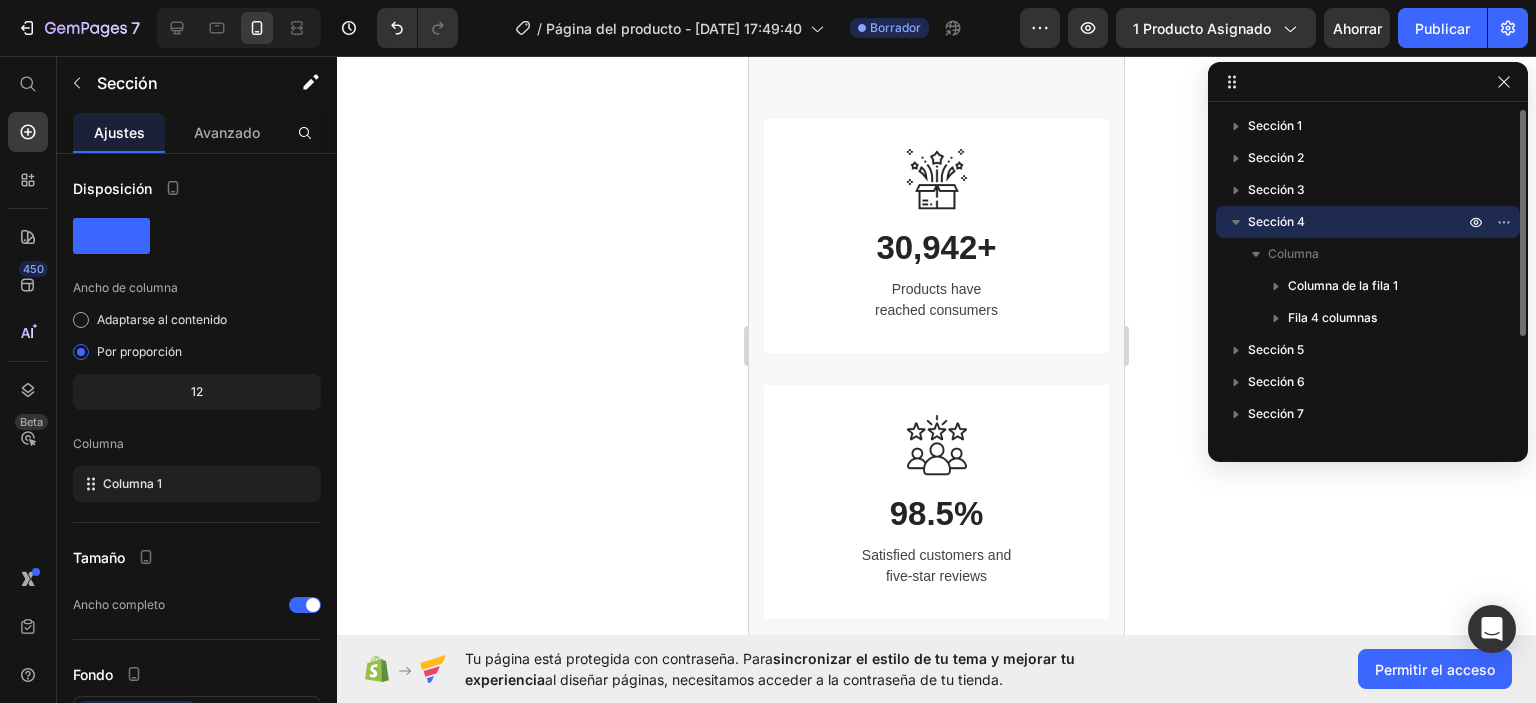 scroll, scrollTop: 3321, scrollLeft: 0, axis: vertical 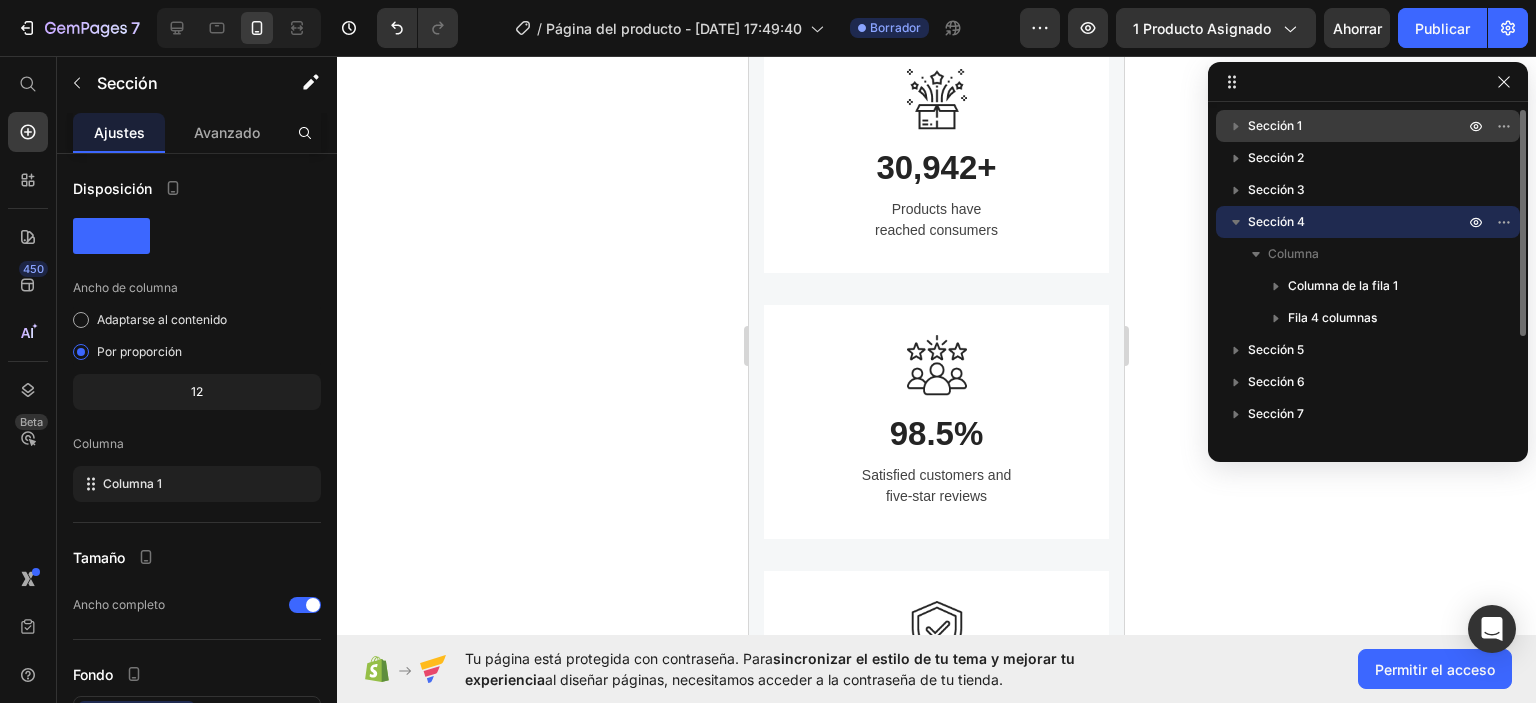 click on "Sección 1" at bounding box center [1275, 125] 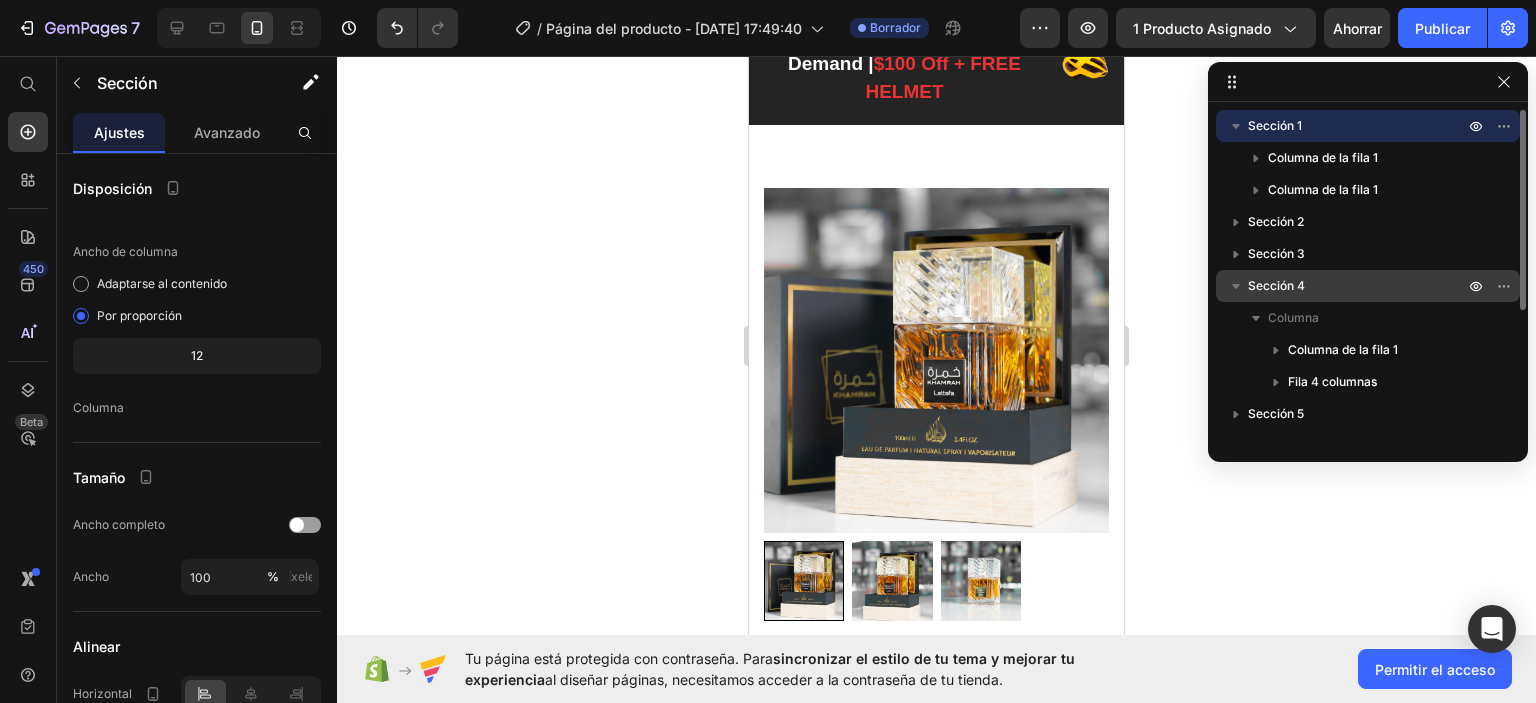 scroll, scrollTop: 0, scrollLeft: 0, axis: both 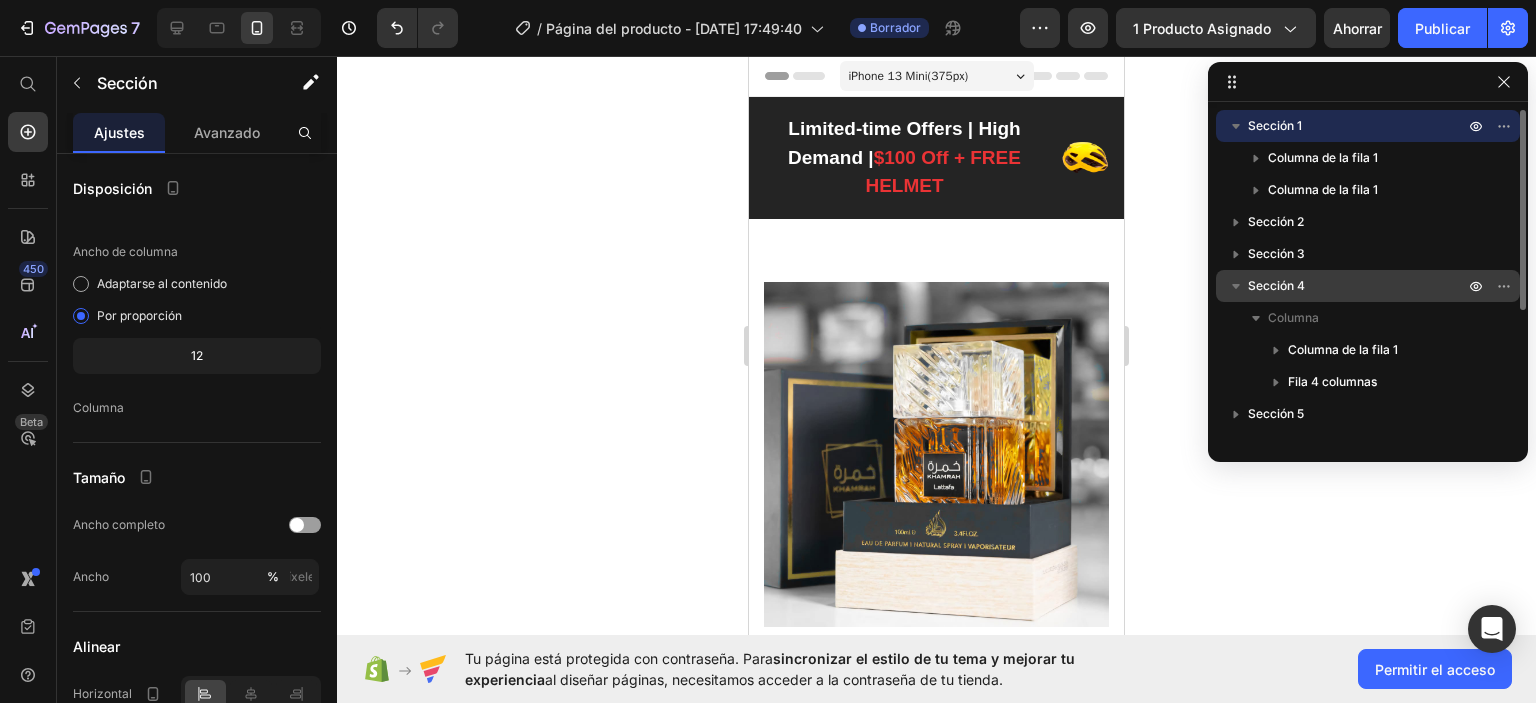 click 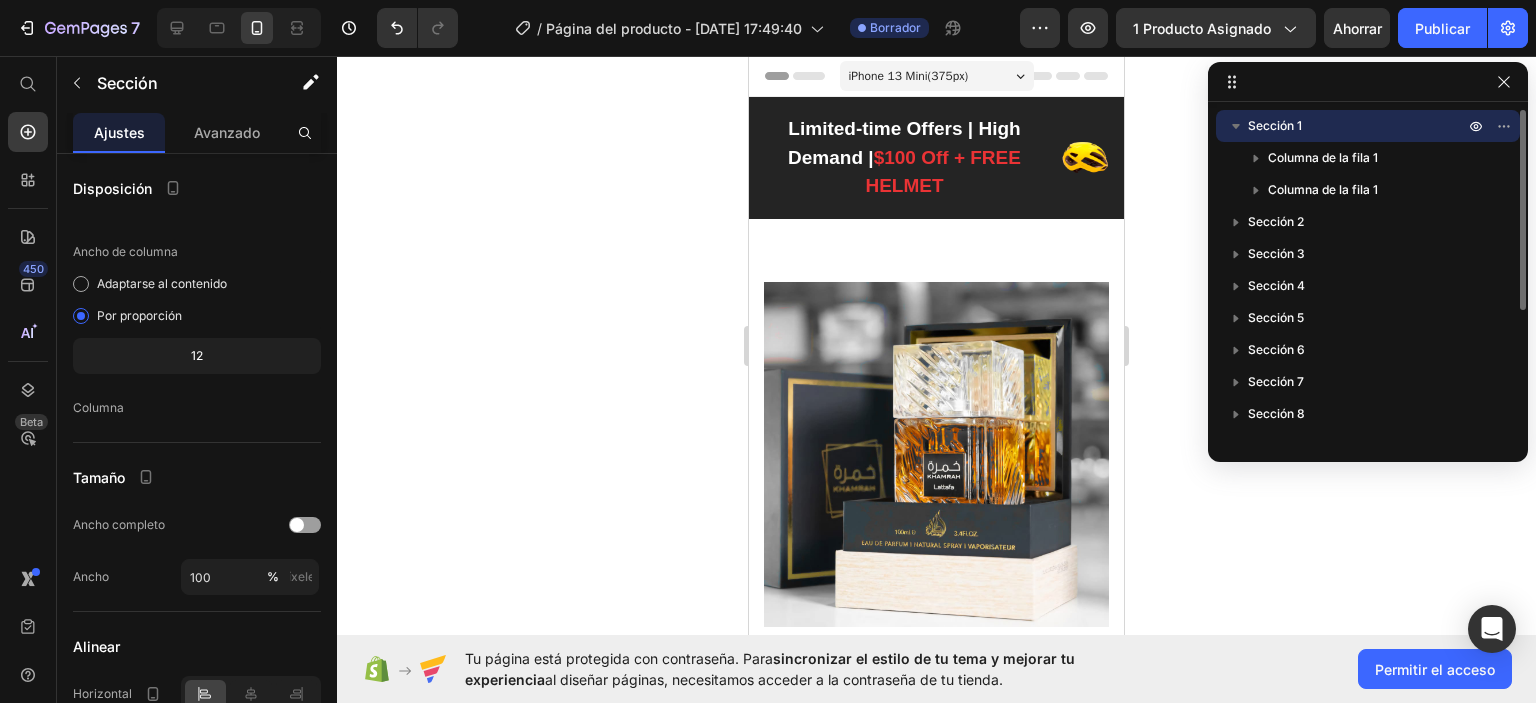 click 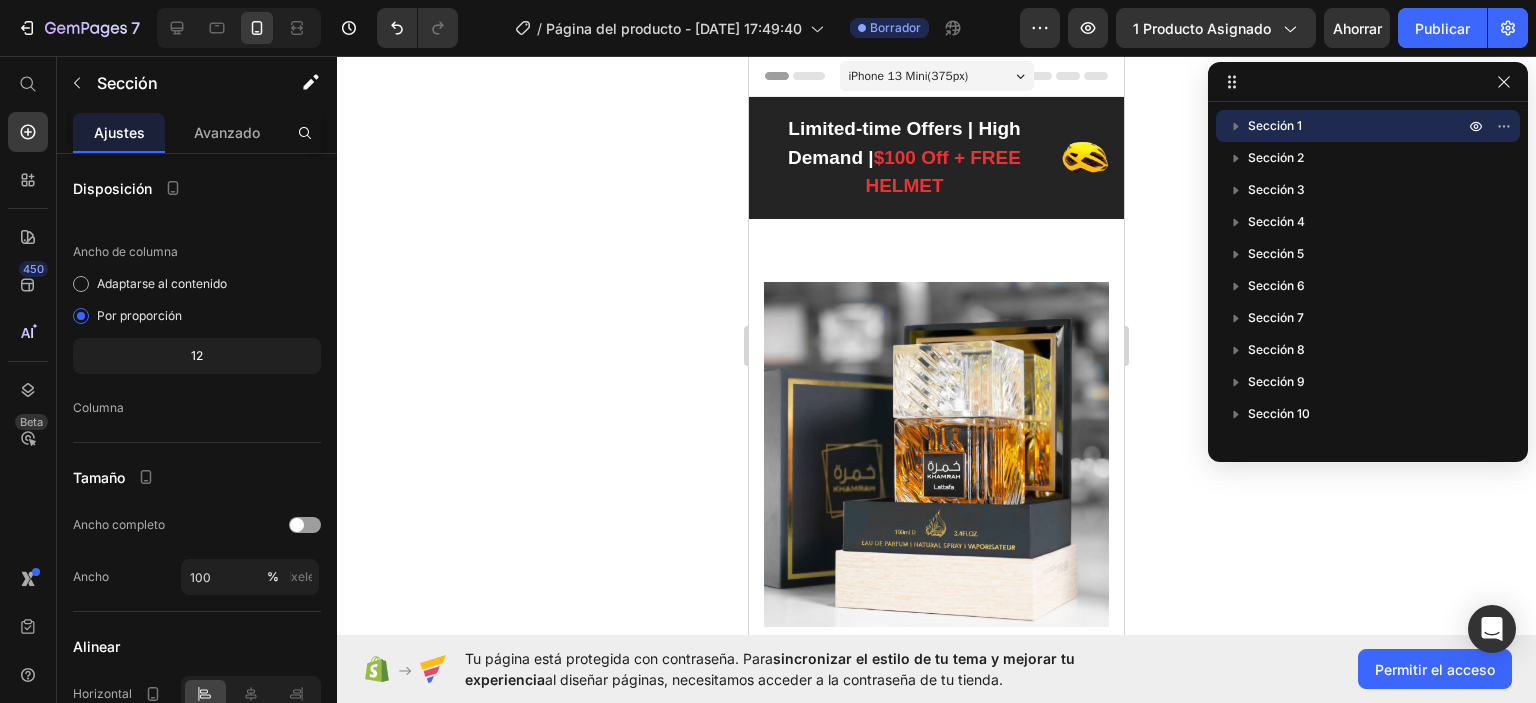 click 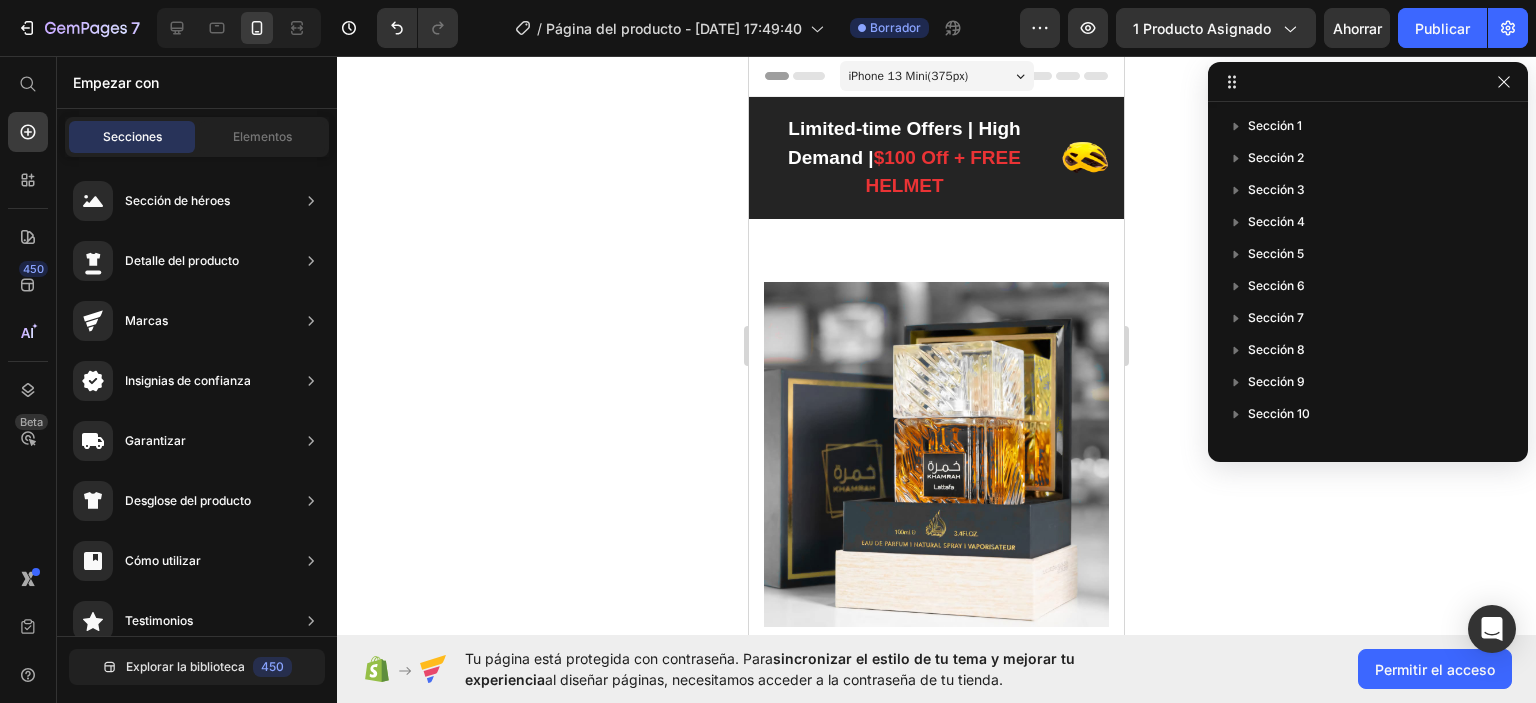 click on "iPhone 13 Mini  ( 375 px)" at bounding box center (909, 76) 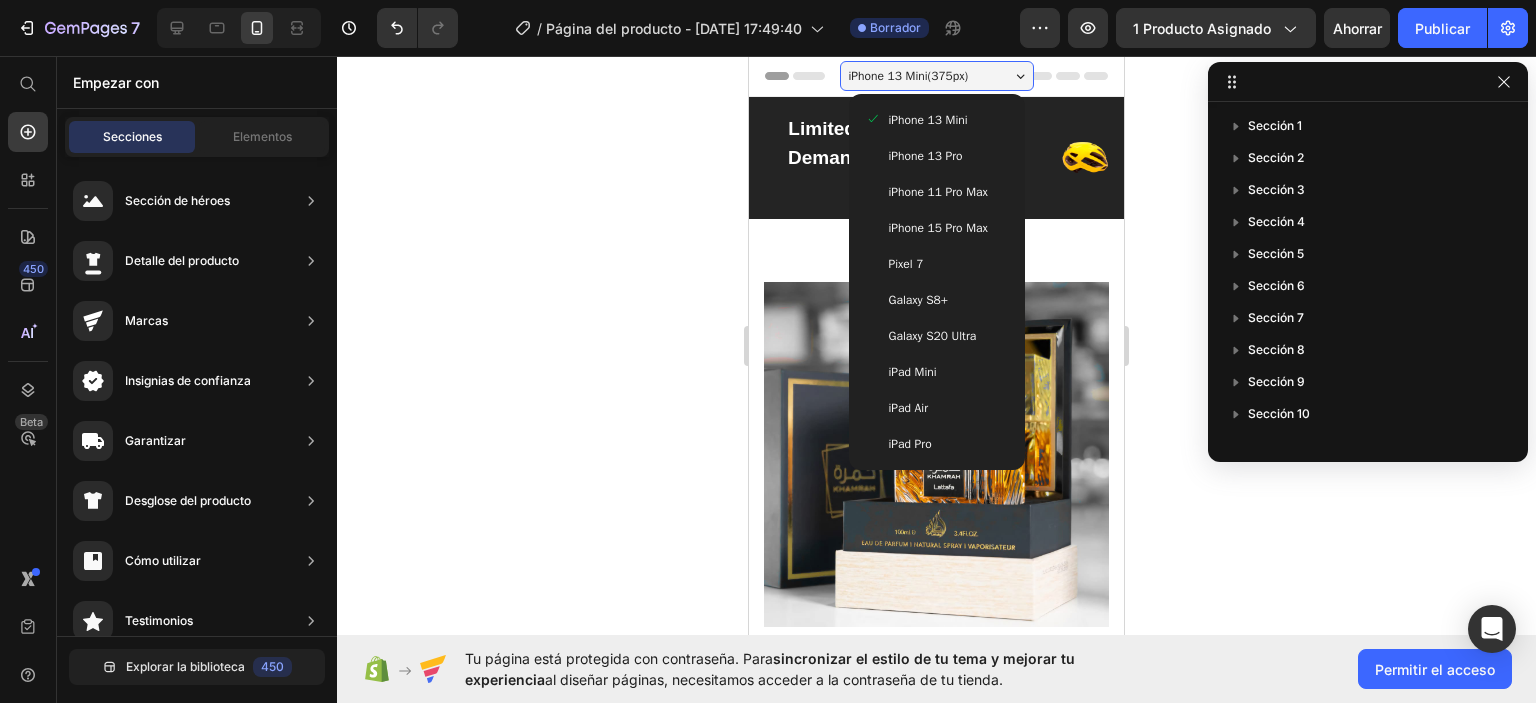 click on "Galaxy S20 Ultra" at bounding box center [937, 336] 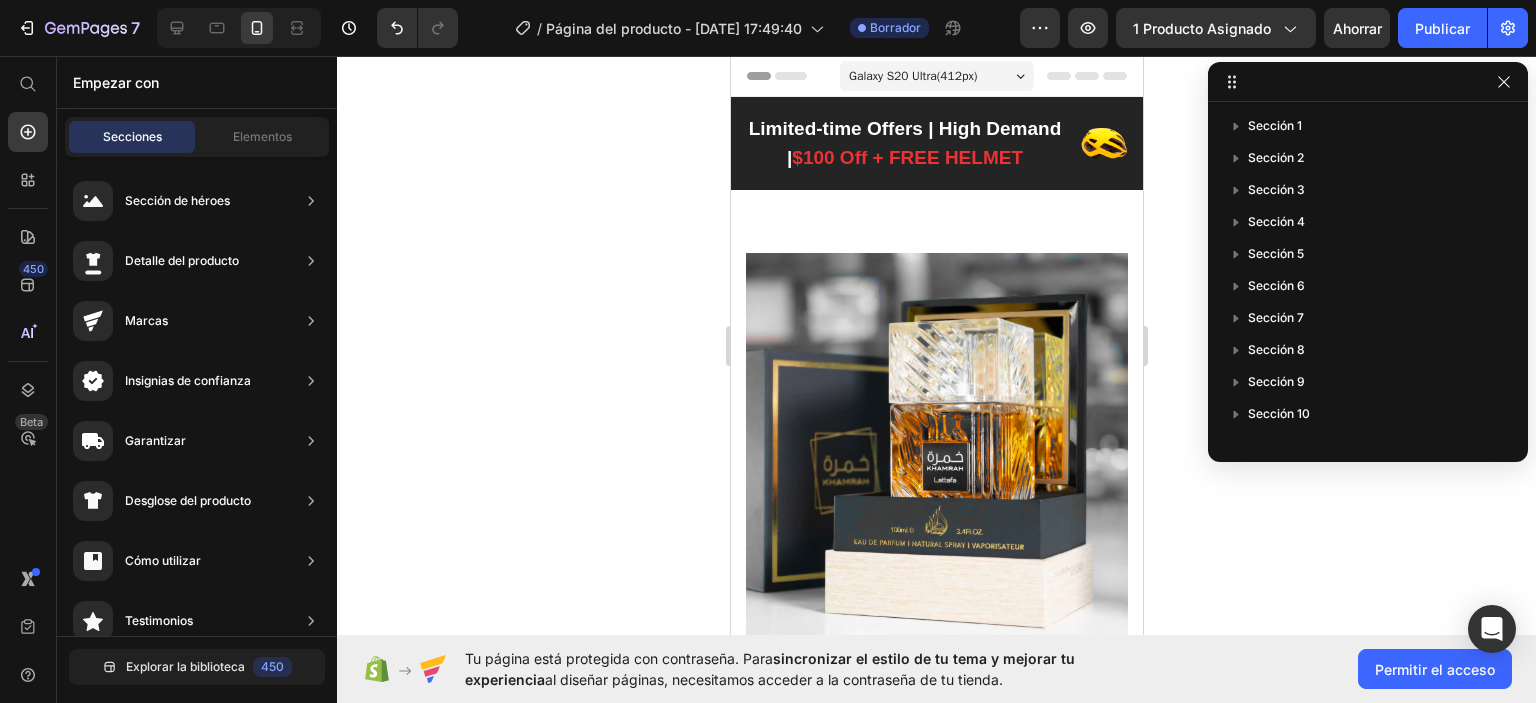 click on "Galaxy S20 Ultra  ( 412 px)" at bounding box center (912, 76) 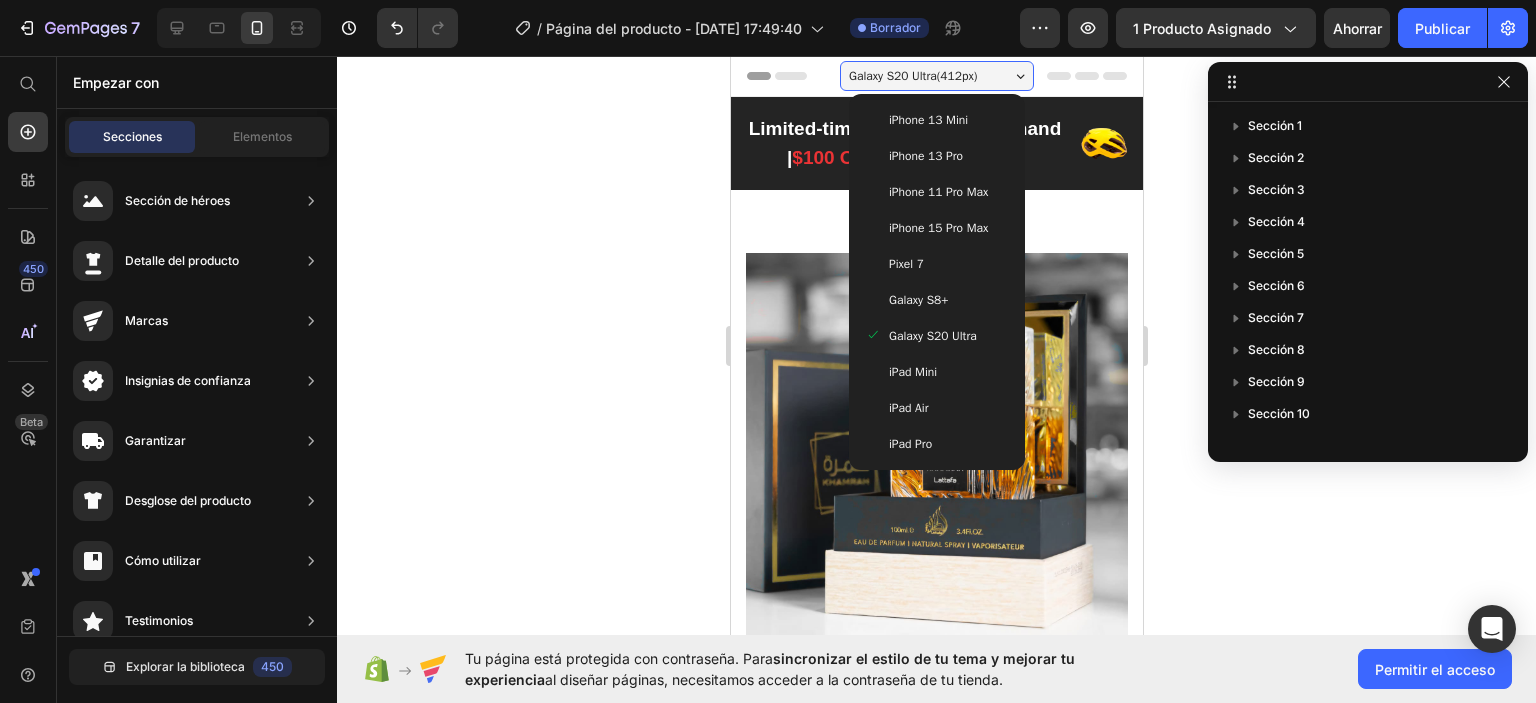 click on "iPhone 11 Pro Max" at bounding box center (936, 192) 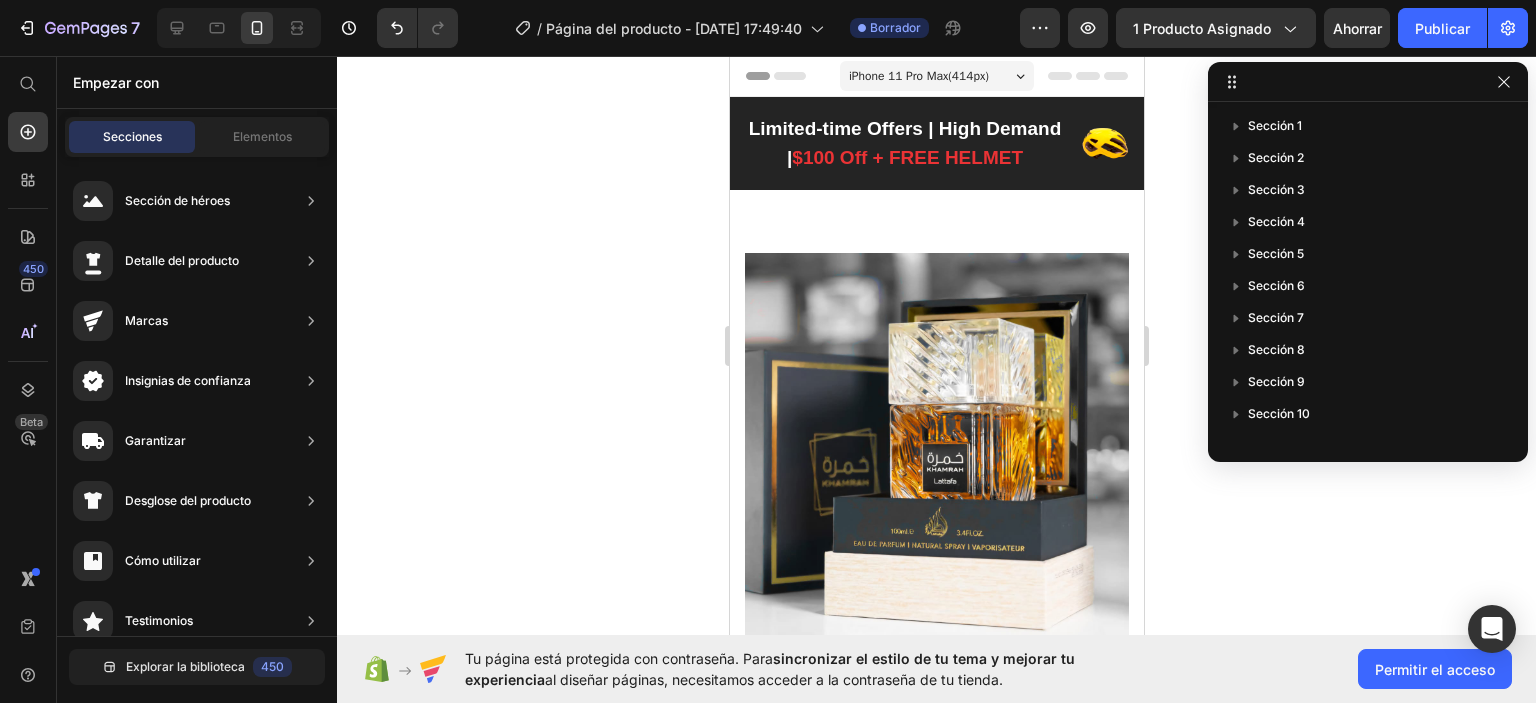 drag, startPoint x: 928, startPoint y: 77, endPoint x: 929, endPoint y: 95, distance: 18.027756 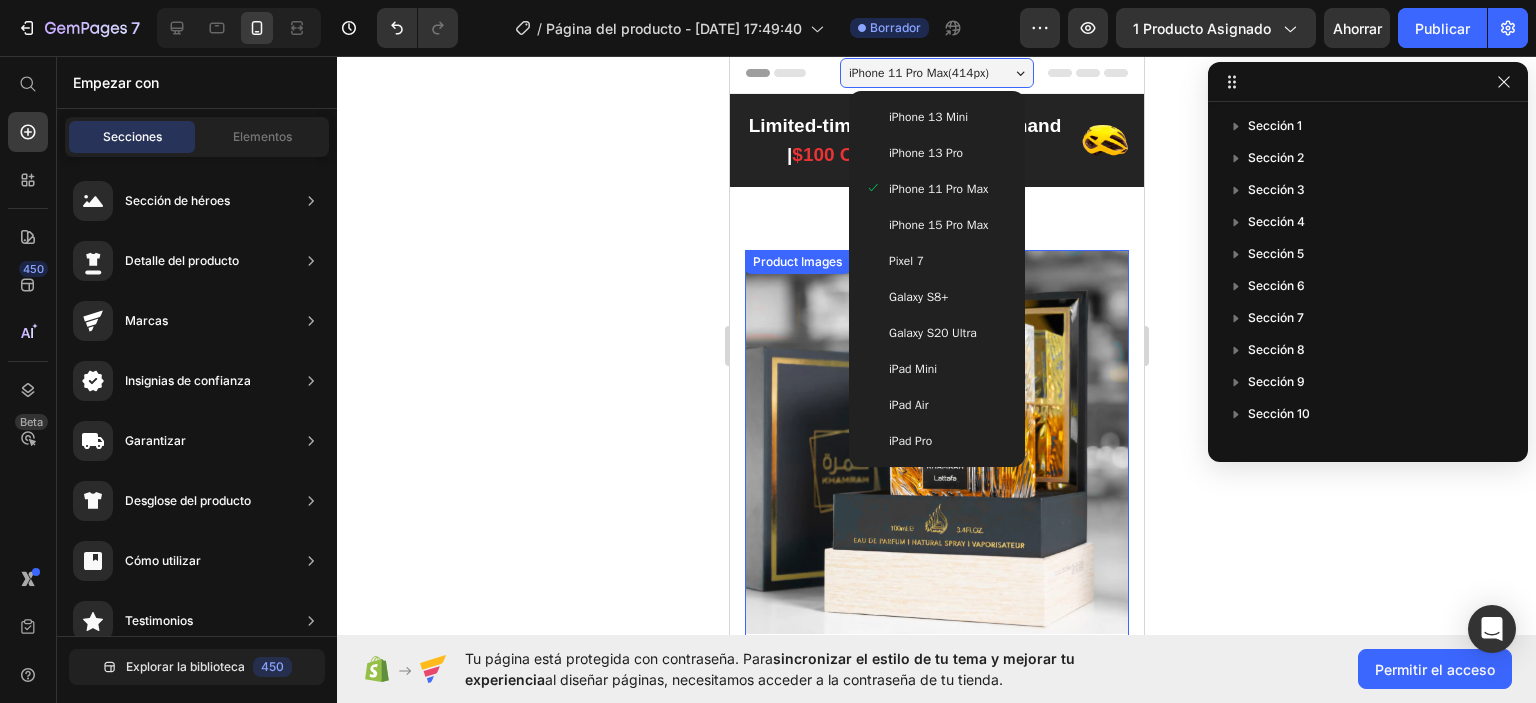scroll, scrollTop: 0, scrollLeft: 0, axis: both 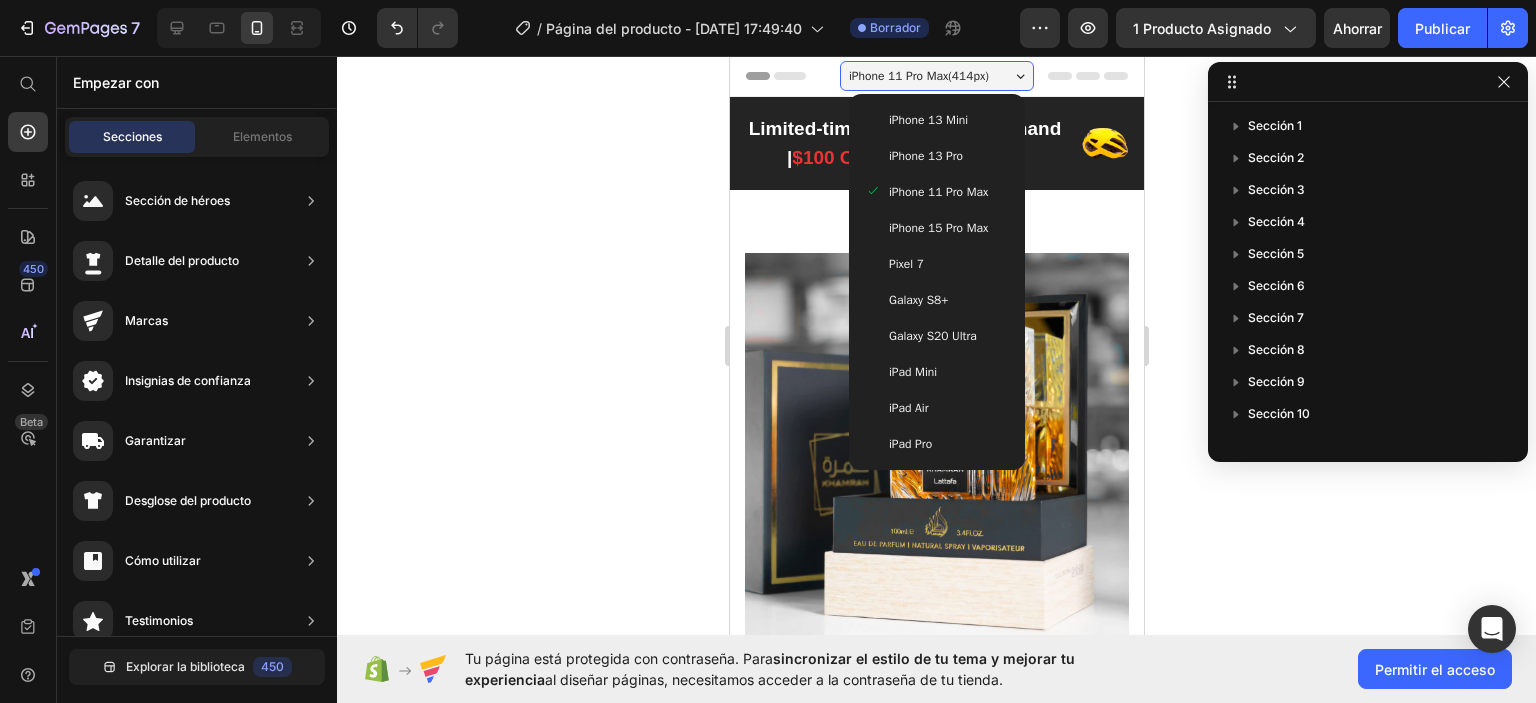 click on "iPhone 13 Pro" at bounding box center (936, 156) 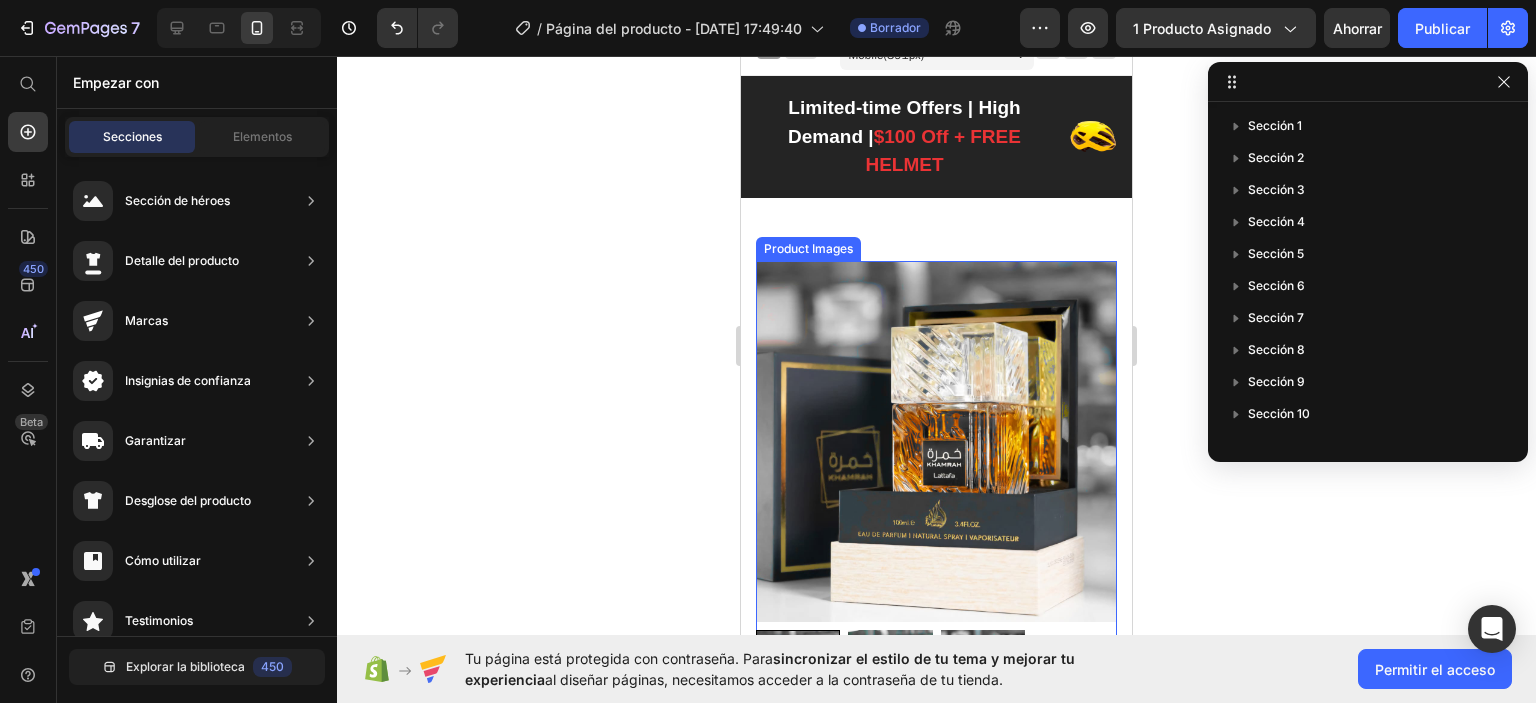 scroll, scrollTop: 0, scrollLeft: 0, axis: both 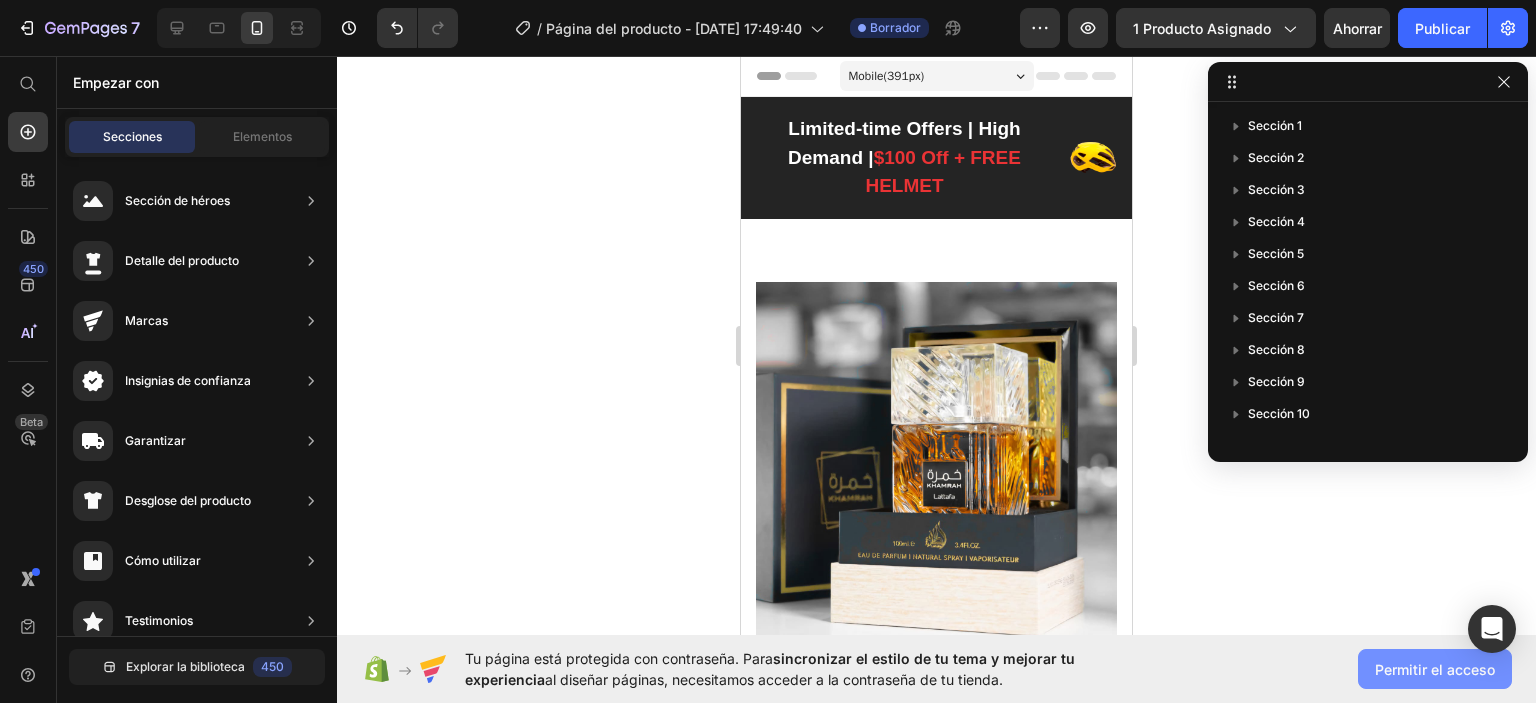click on "Permitir el acceso" at bounding box center [1435, 669] 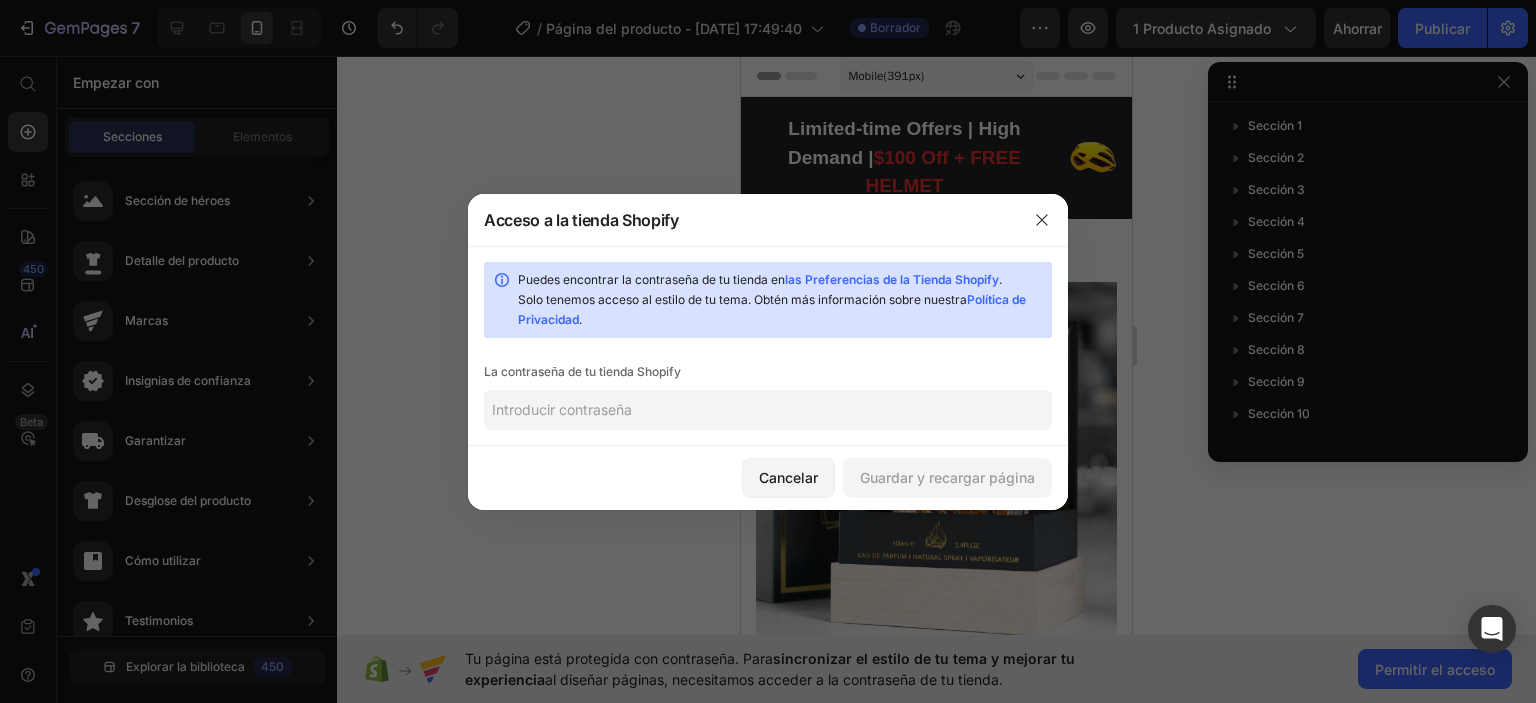 click 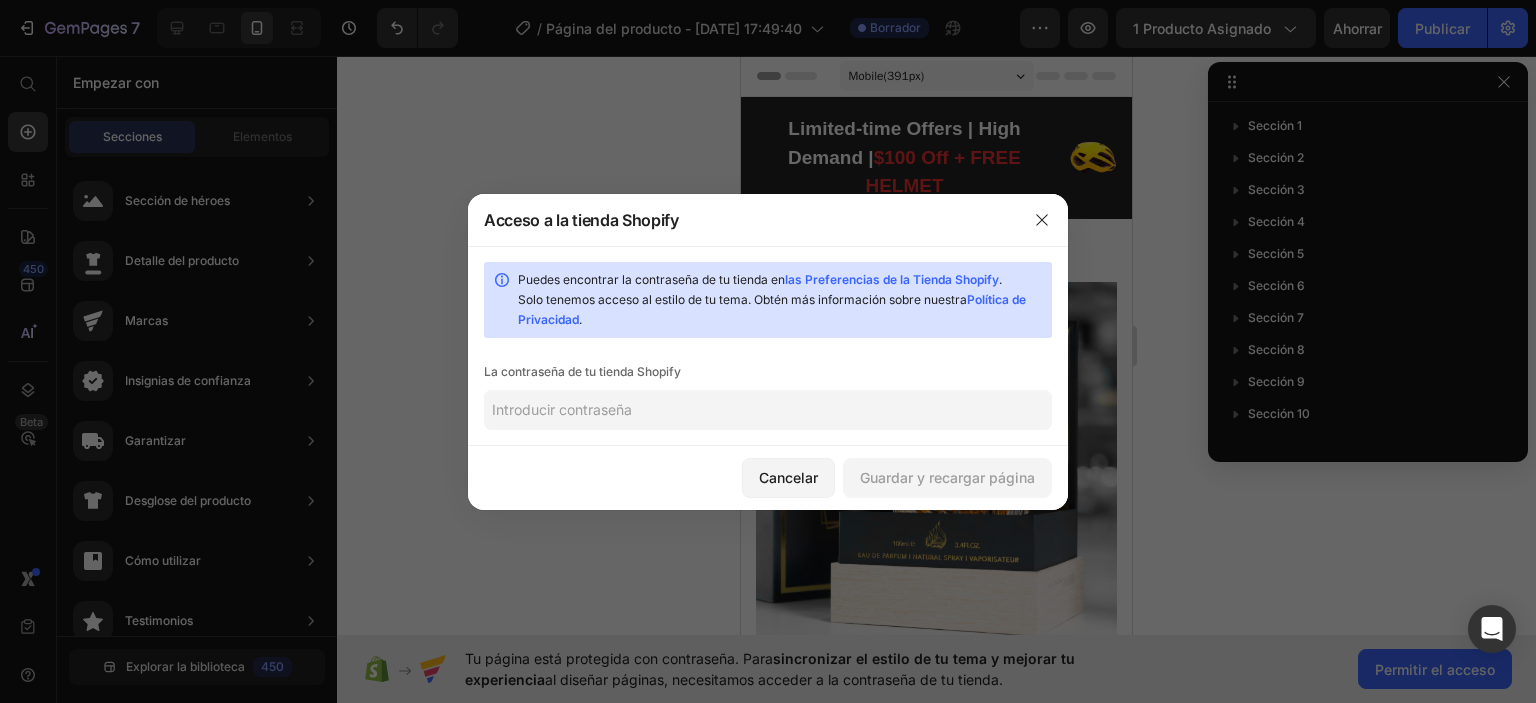 click on "las Preferencias de la Tienda Shopify" at bounding box center (892, 279) 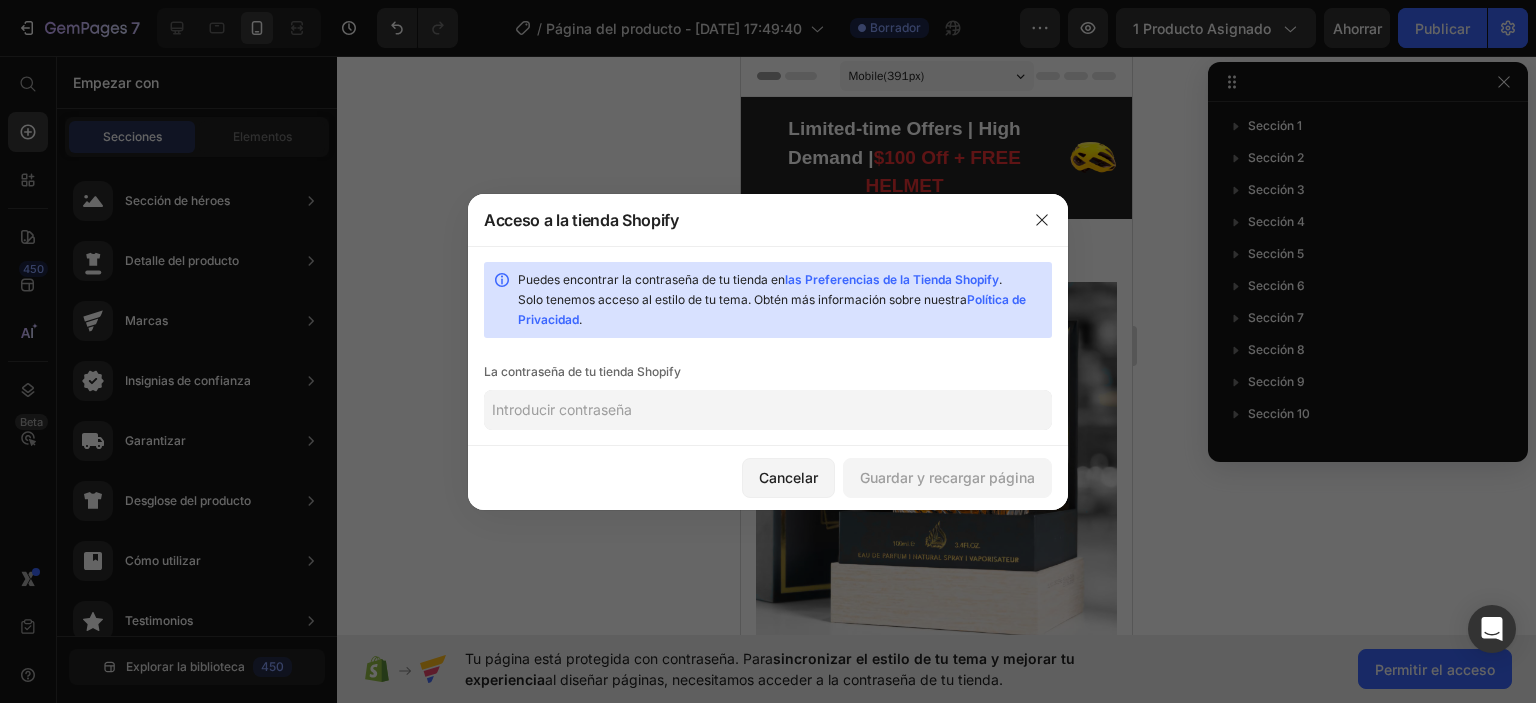 click 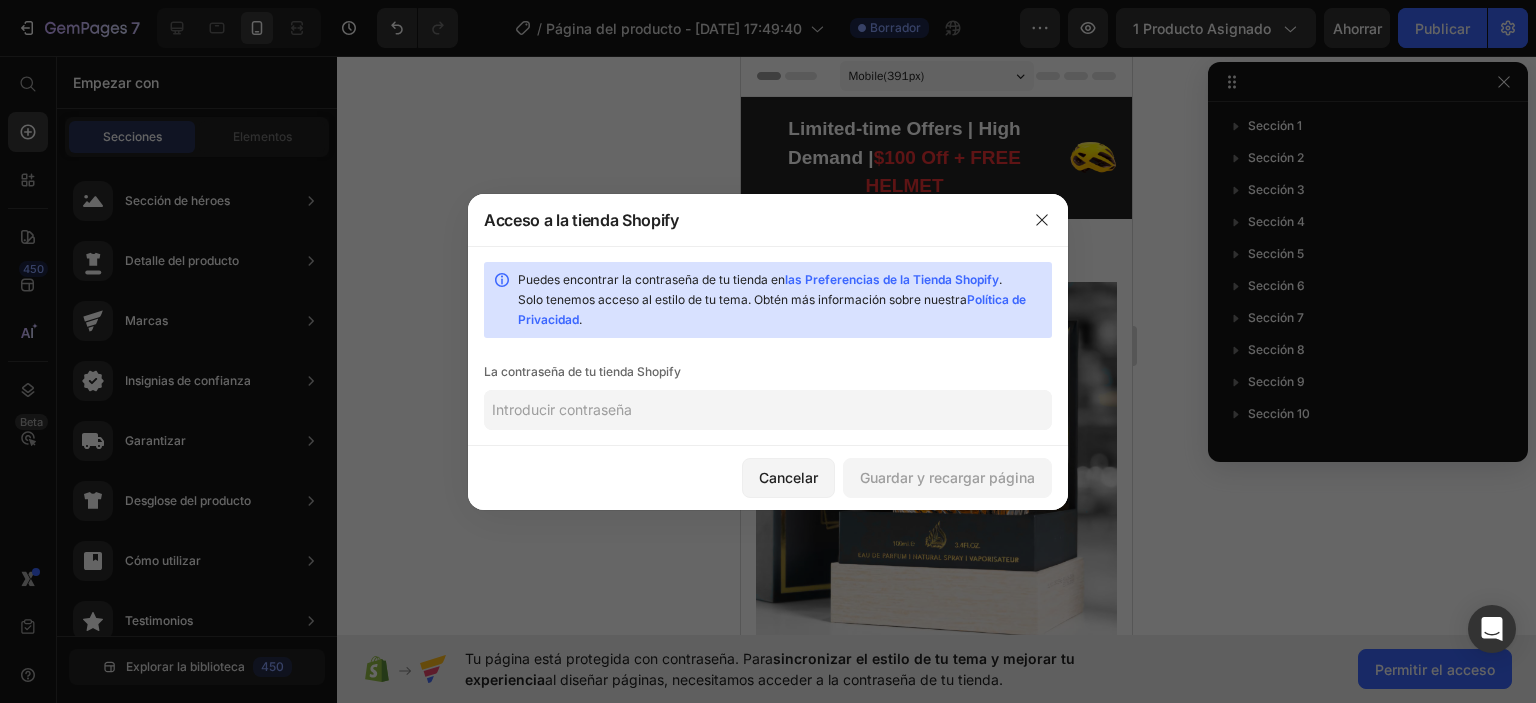 paste on "lohcko" 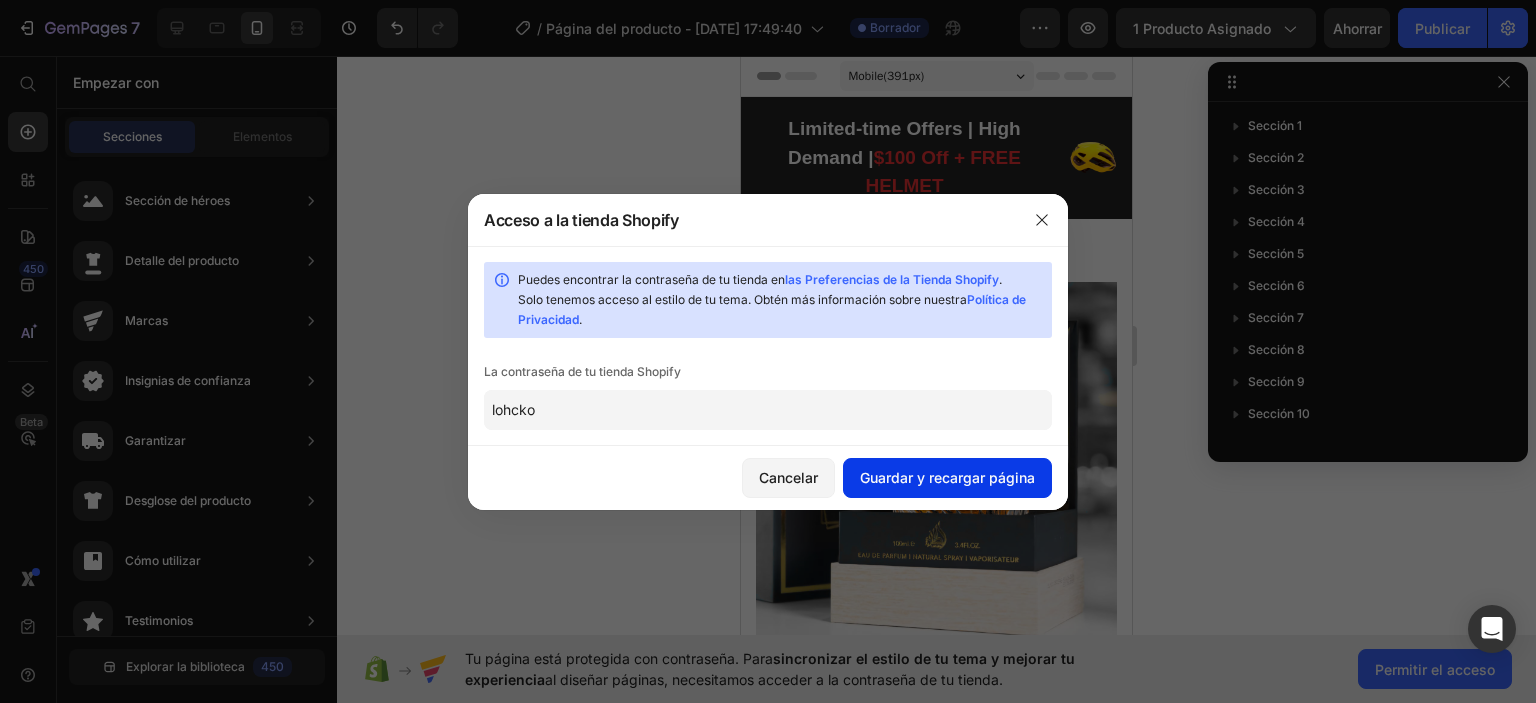 type on "lohcko" 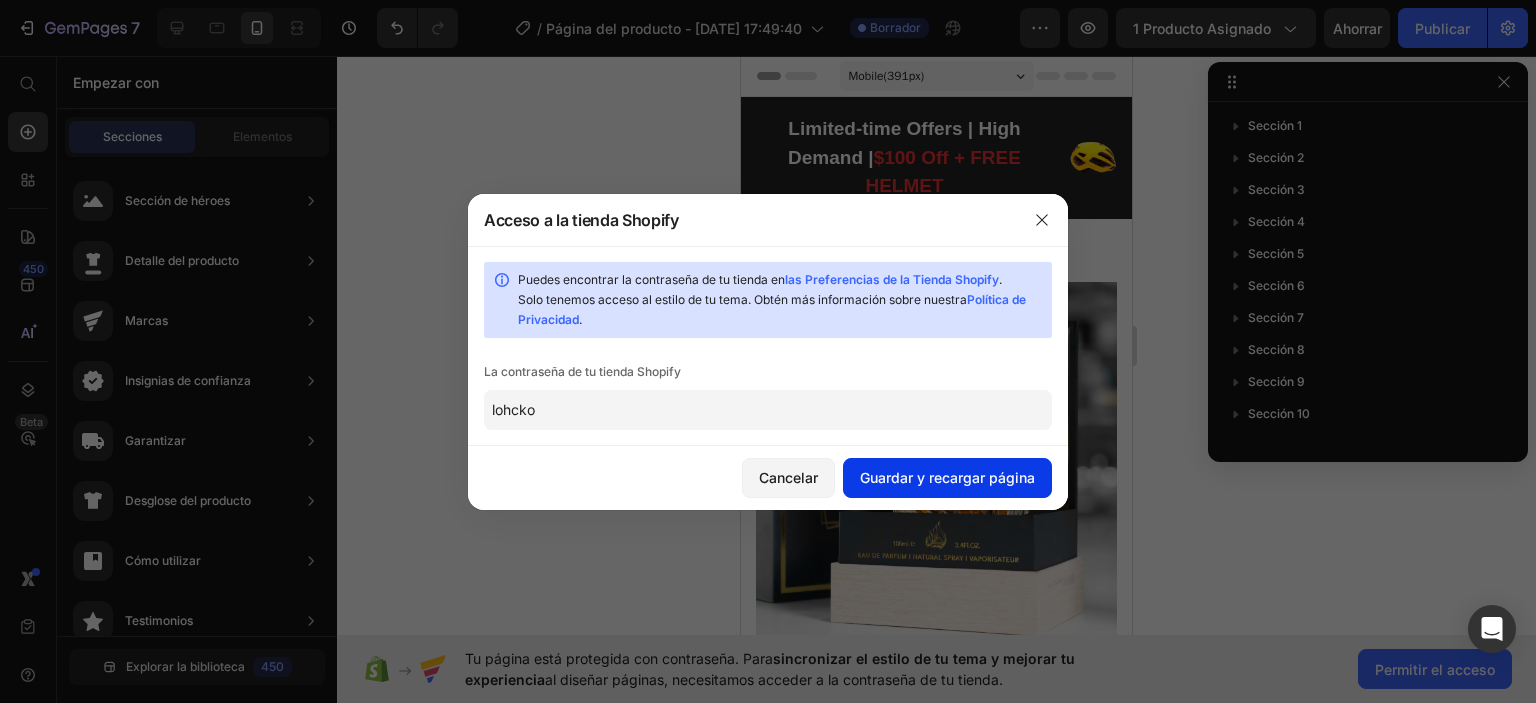 drag, startPoint x: 908, startPoint y: 469, endPoint x: 910, endPoint y: 484, distance: 15.132746 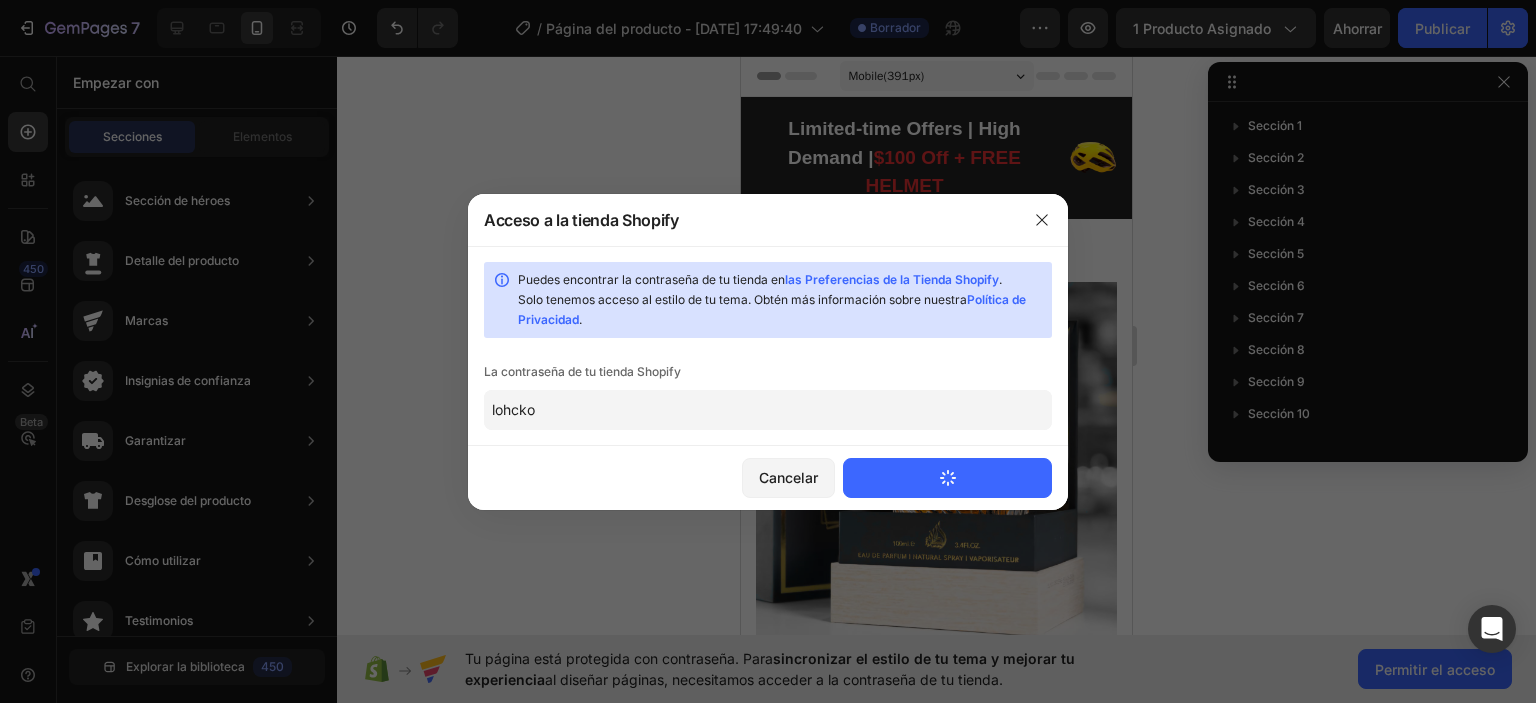 type 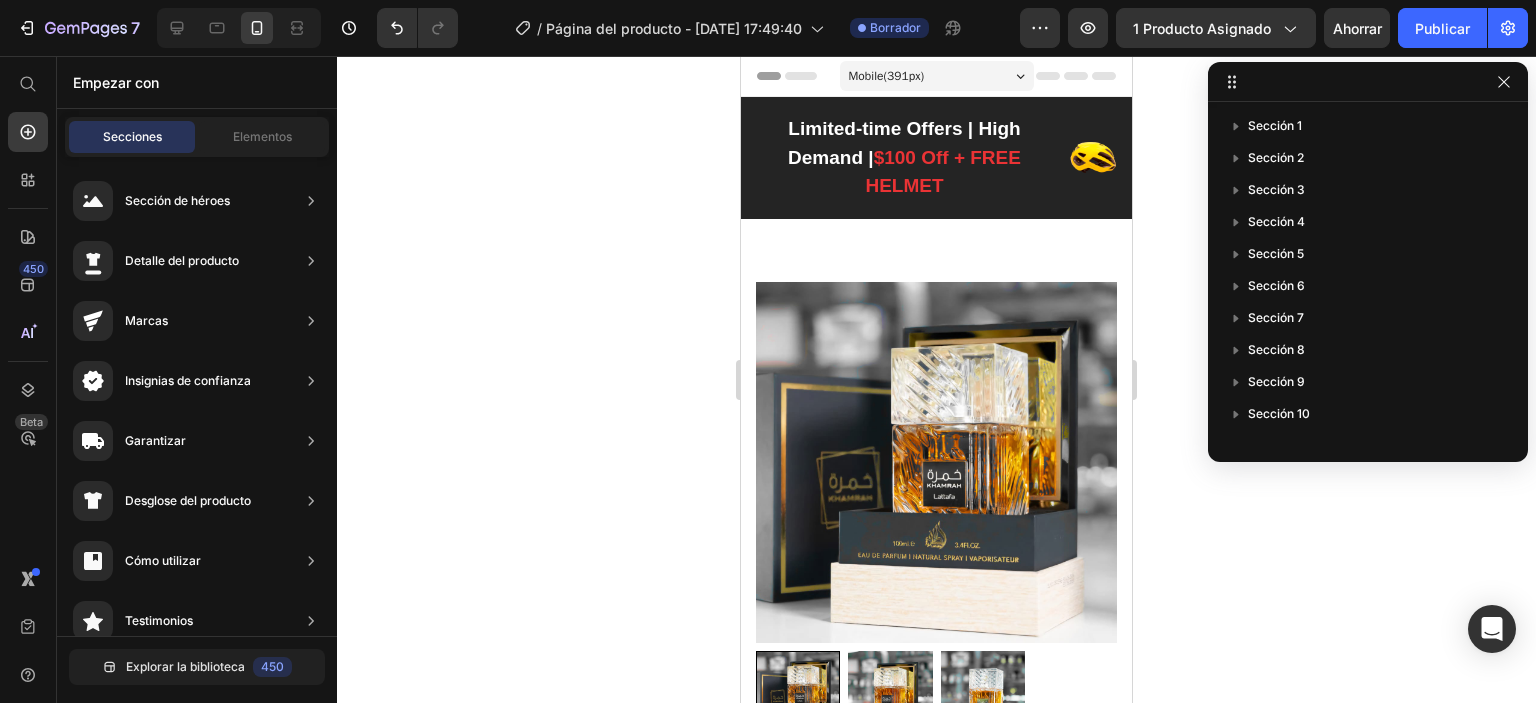 scroll, scrollTop: 0, scrollLeft: 0, axis: both 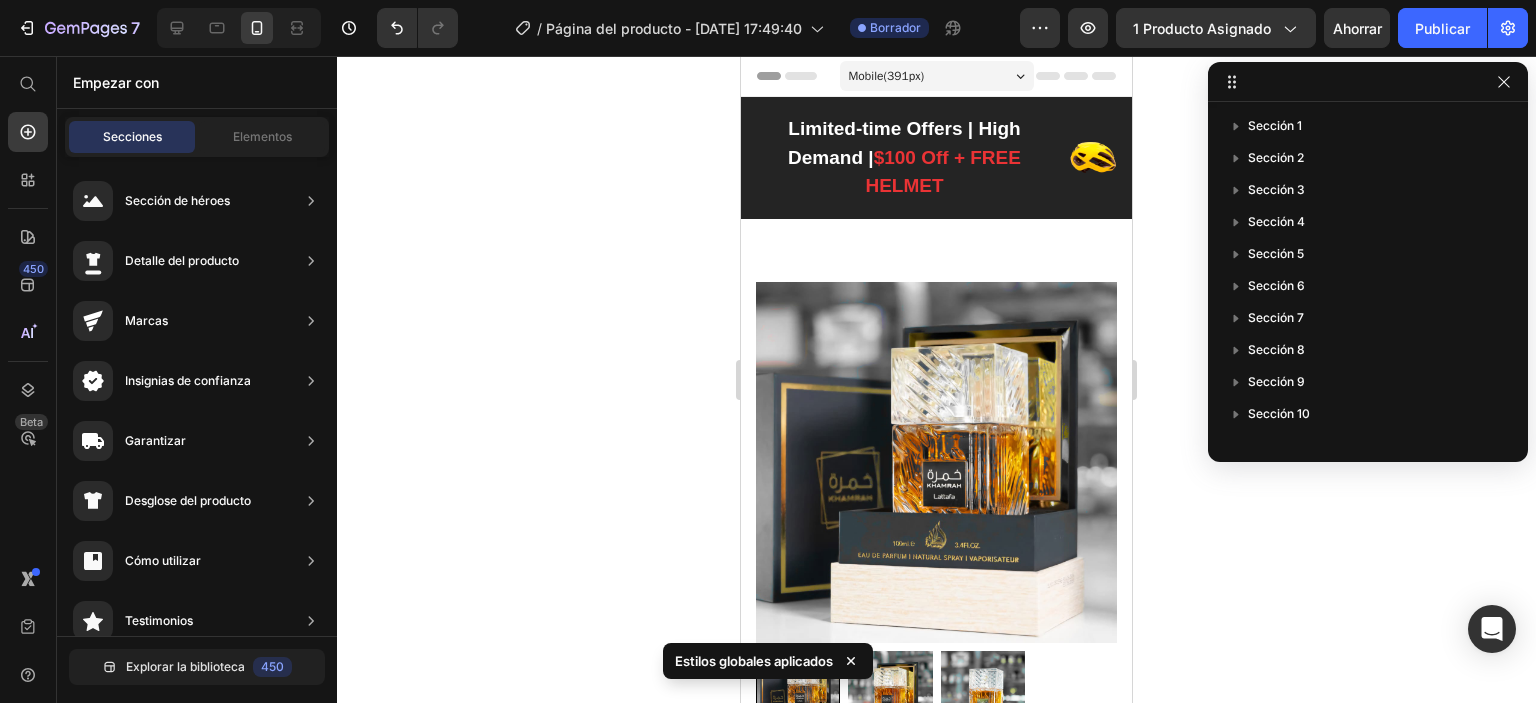 click 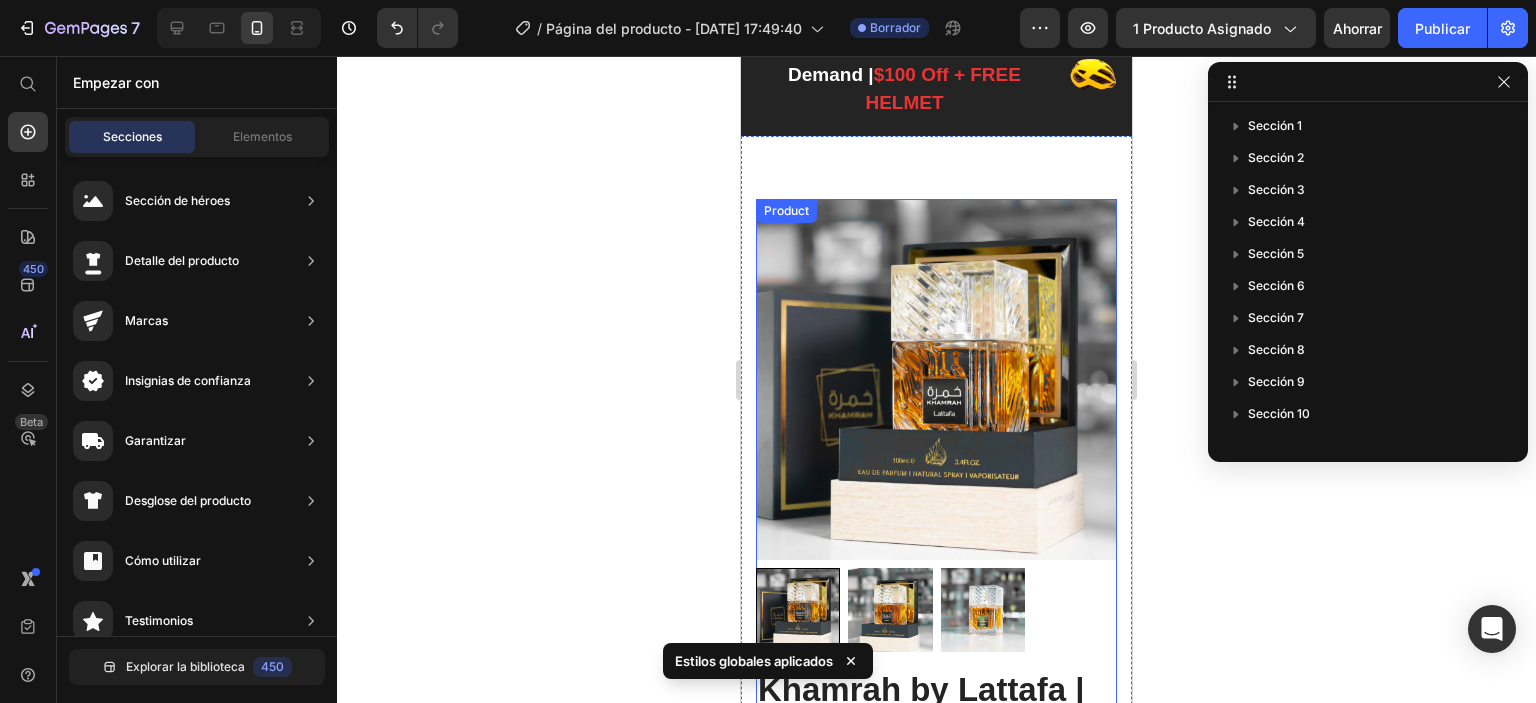 scroll, scrollTop: 0, scrollLeft: 0, axis: both 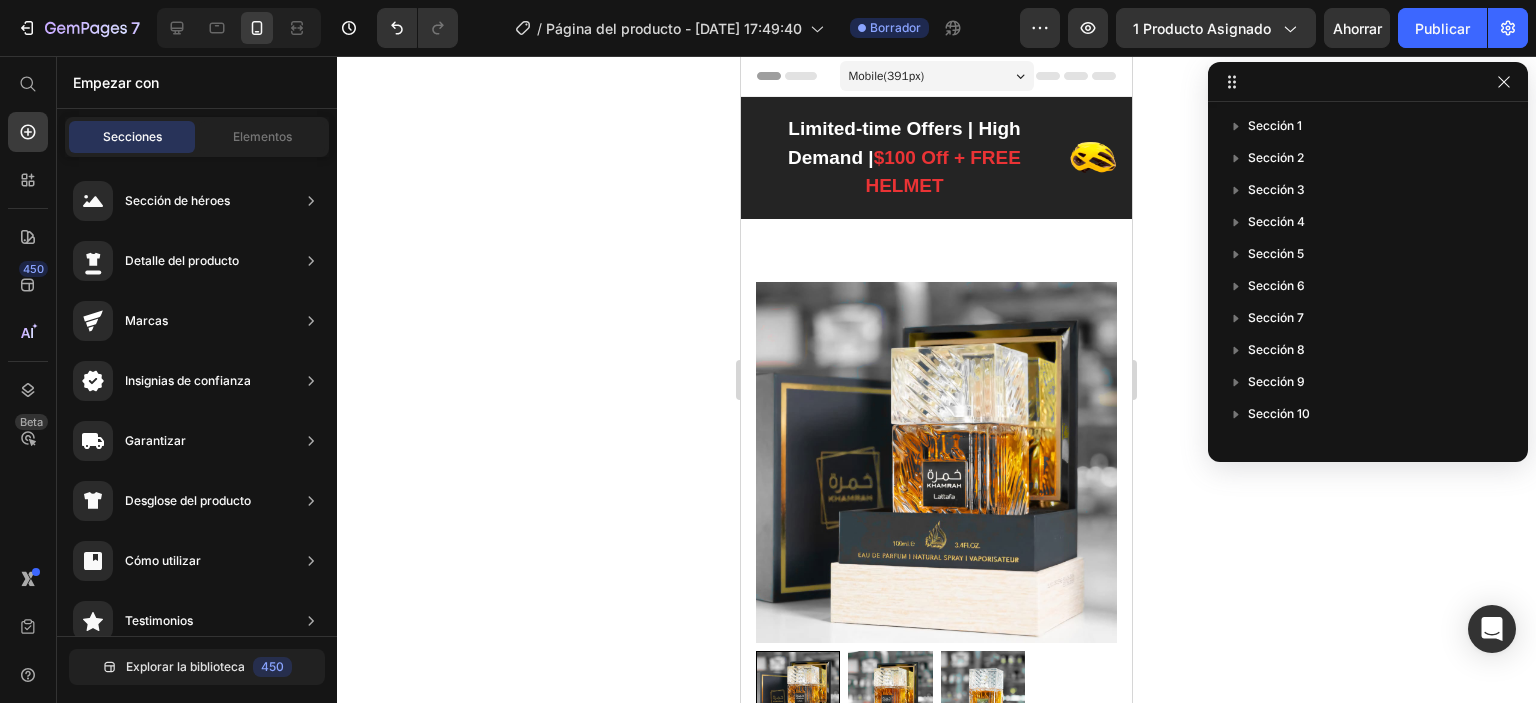 click 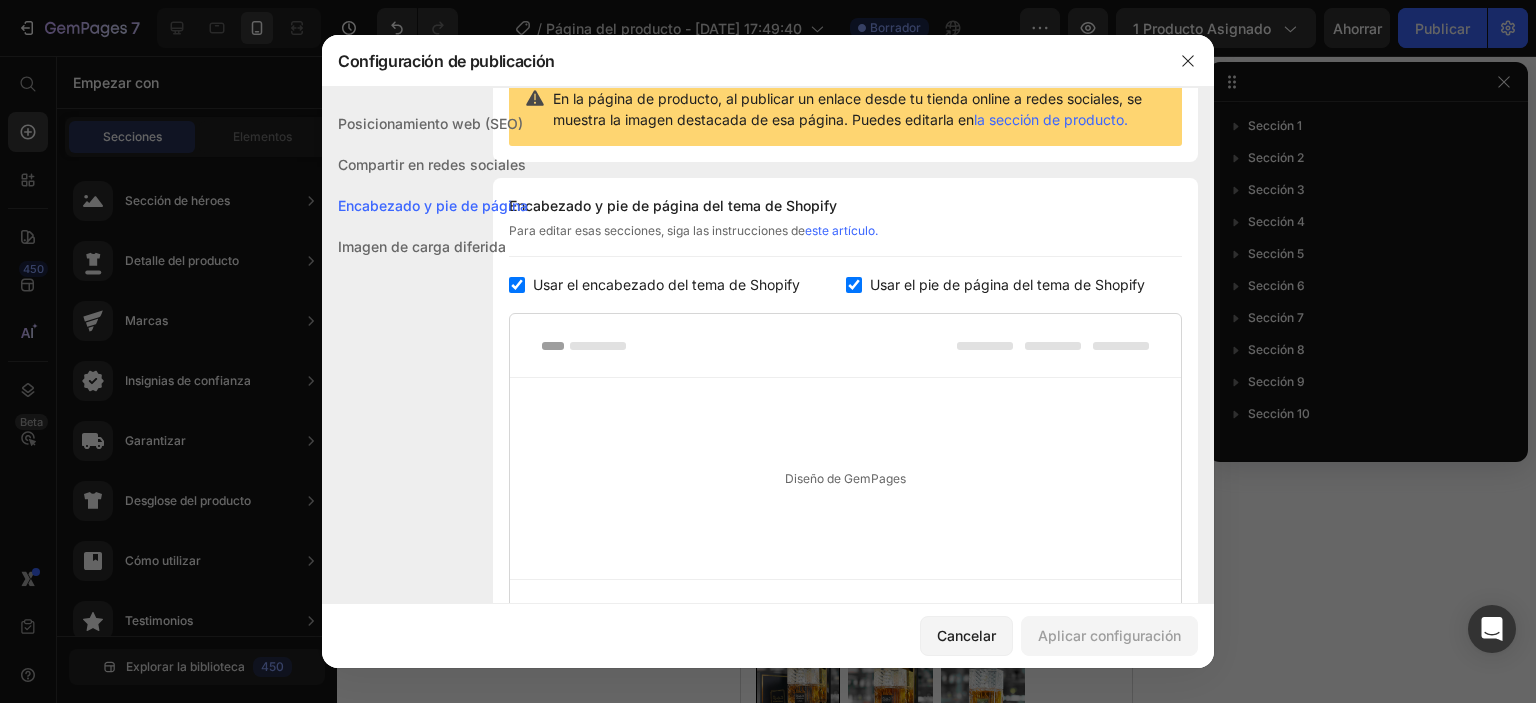 scroll, scrollTop: 0, scrollLeft: 0, axis: both 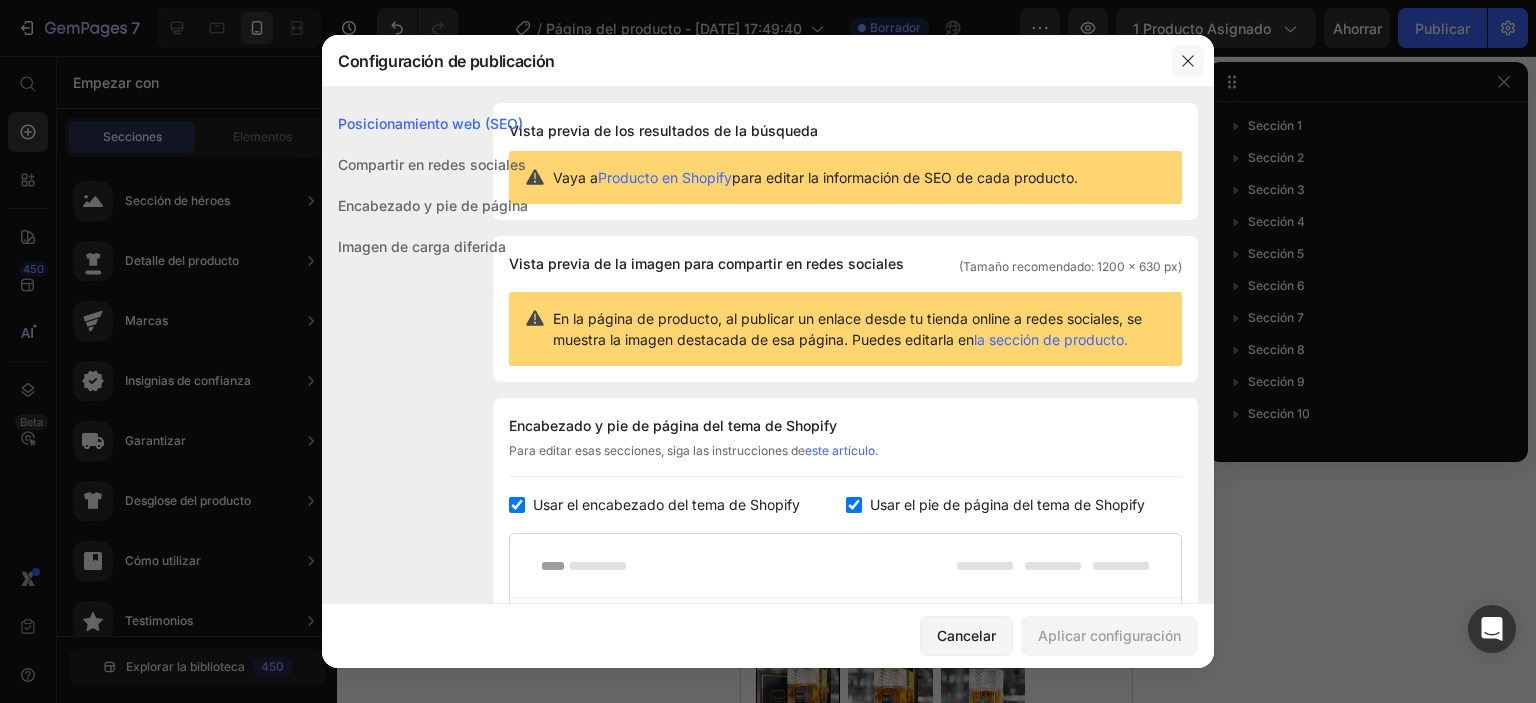 click at bounding box center (1188, 61) 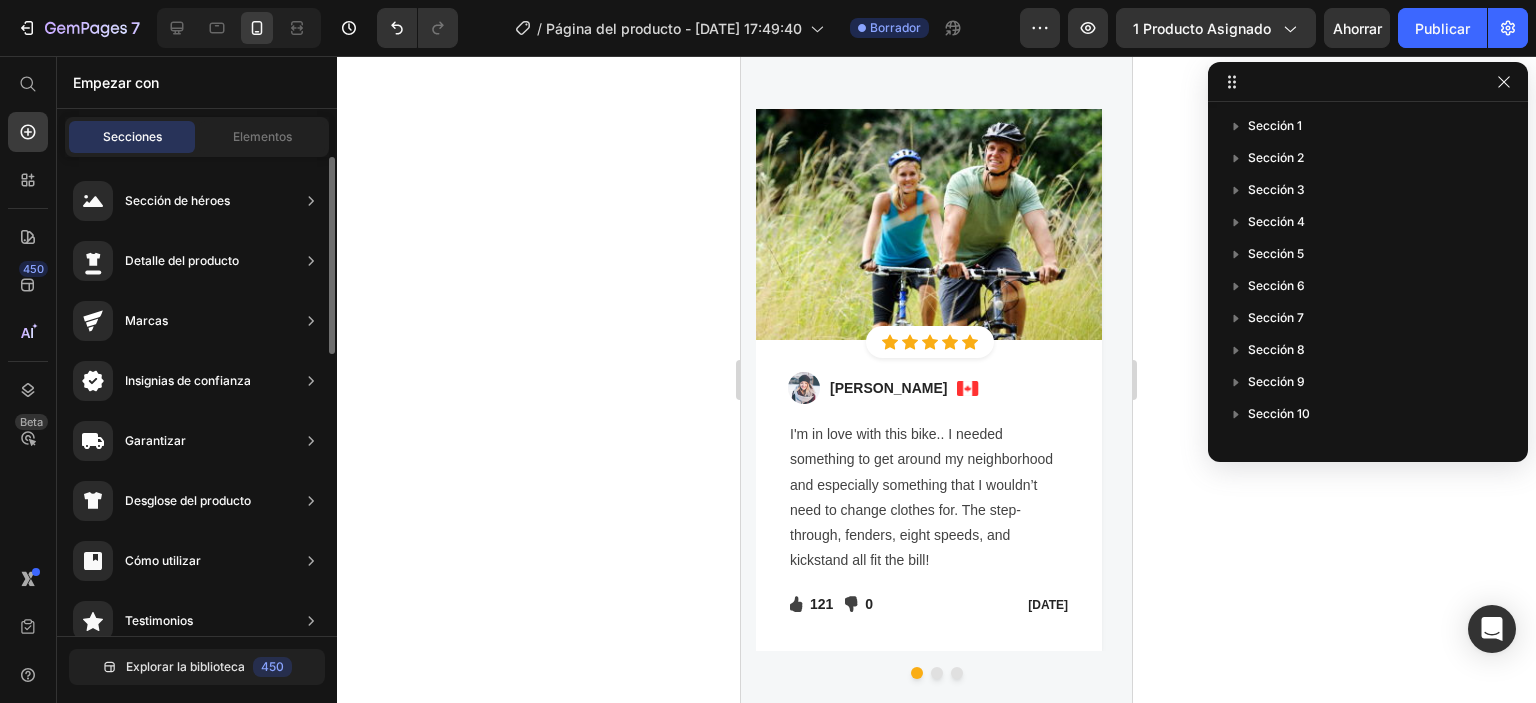 scroll, scrollTop: 6500, scrollLeft: 0, axis: vertical 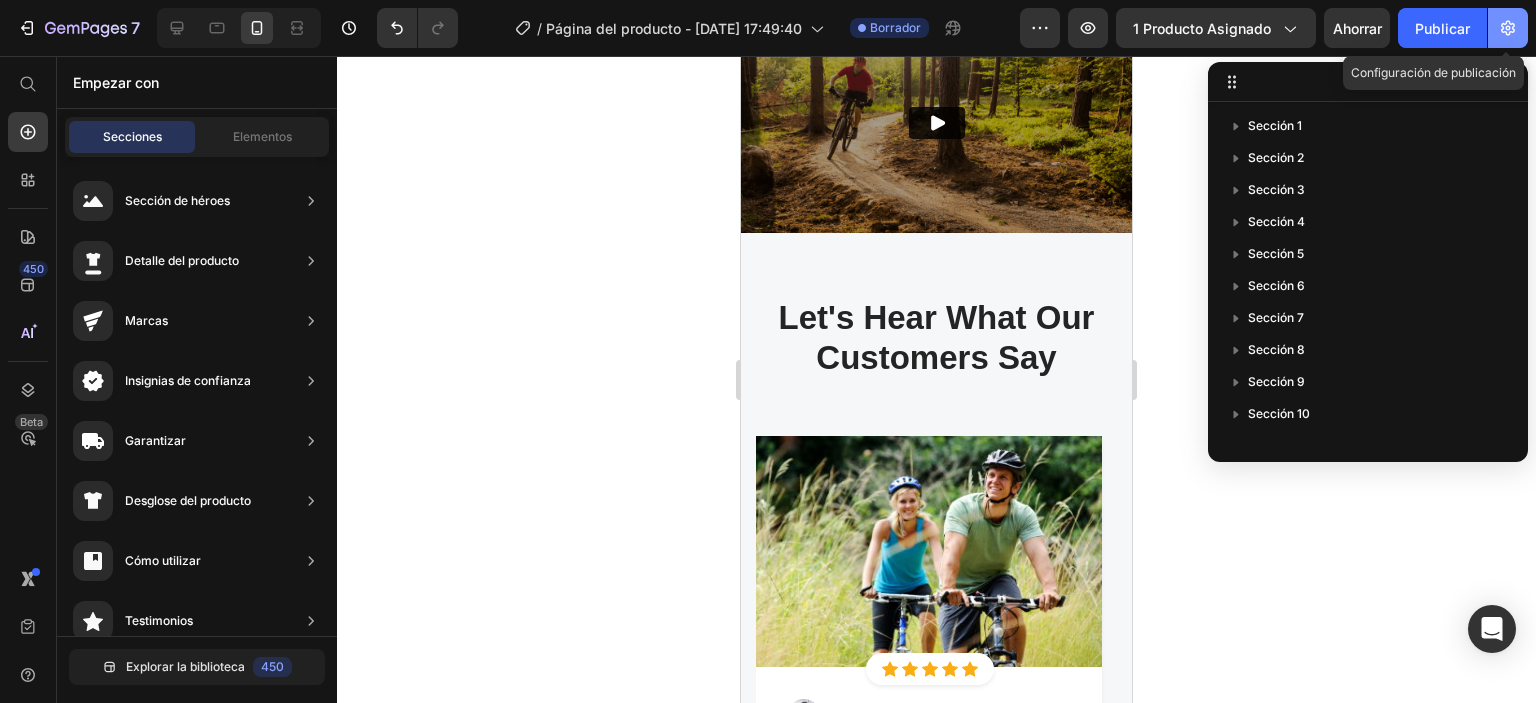 click 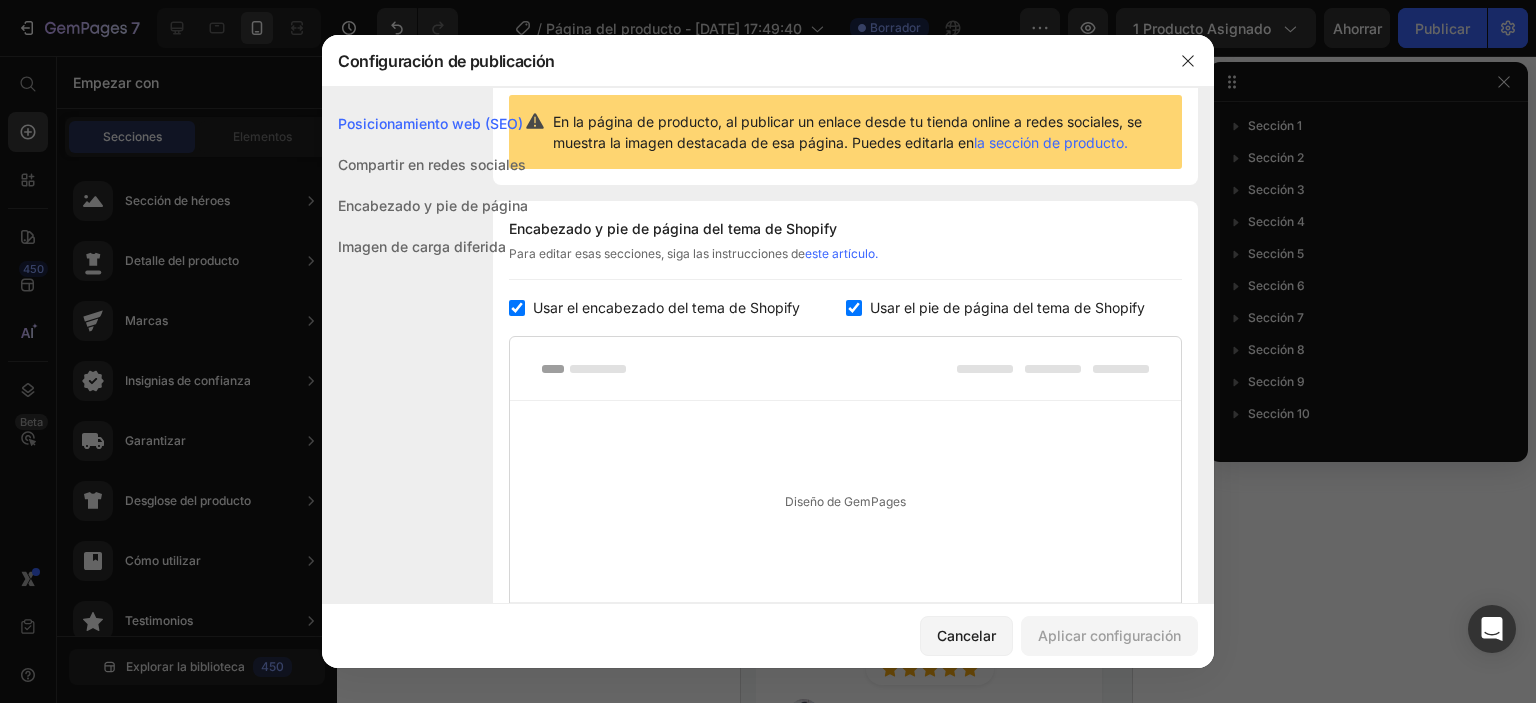 scroll, scrollTop: 423, scrollLeft: 0, axis: vertical 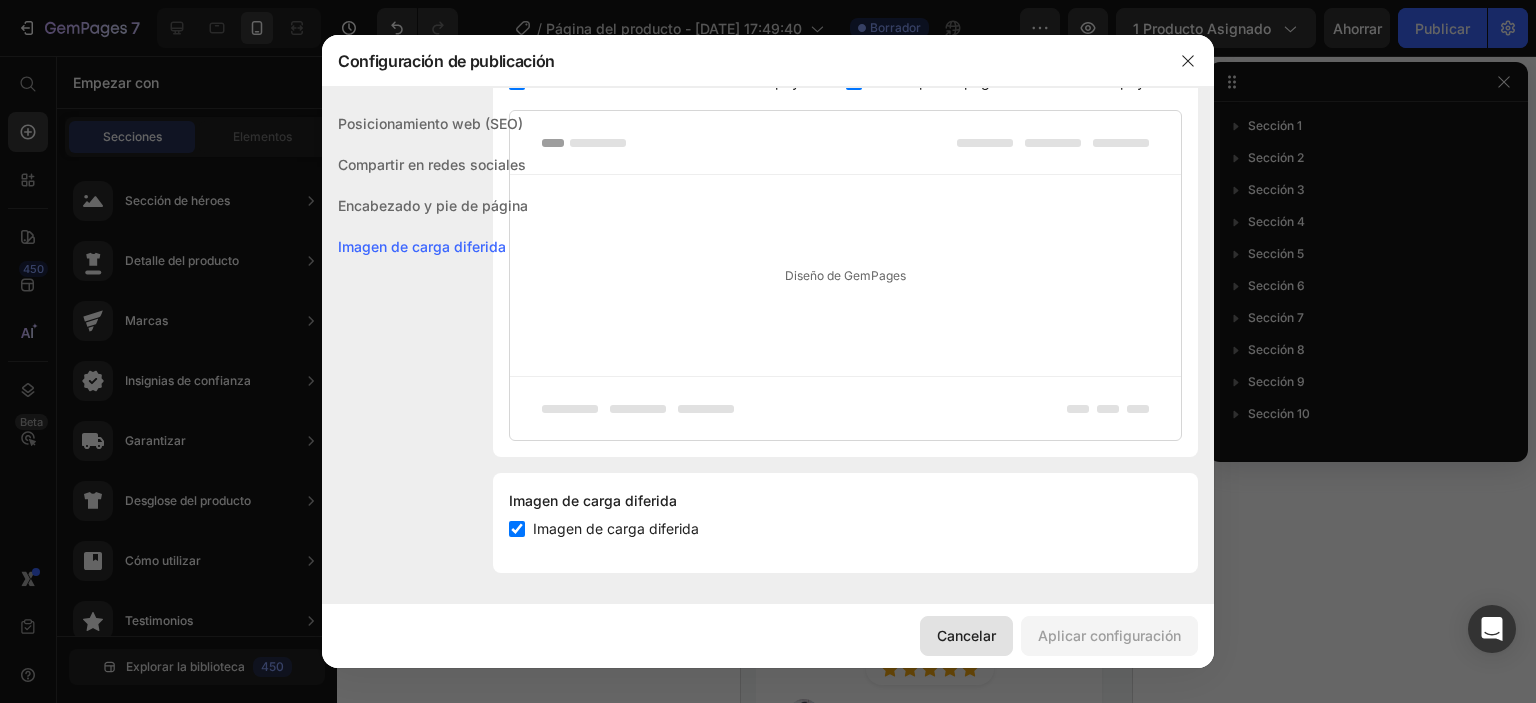 click on "Cancelar" at bounding box center (966, 635) 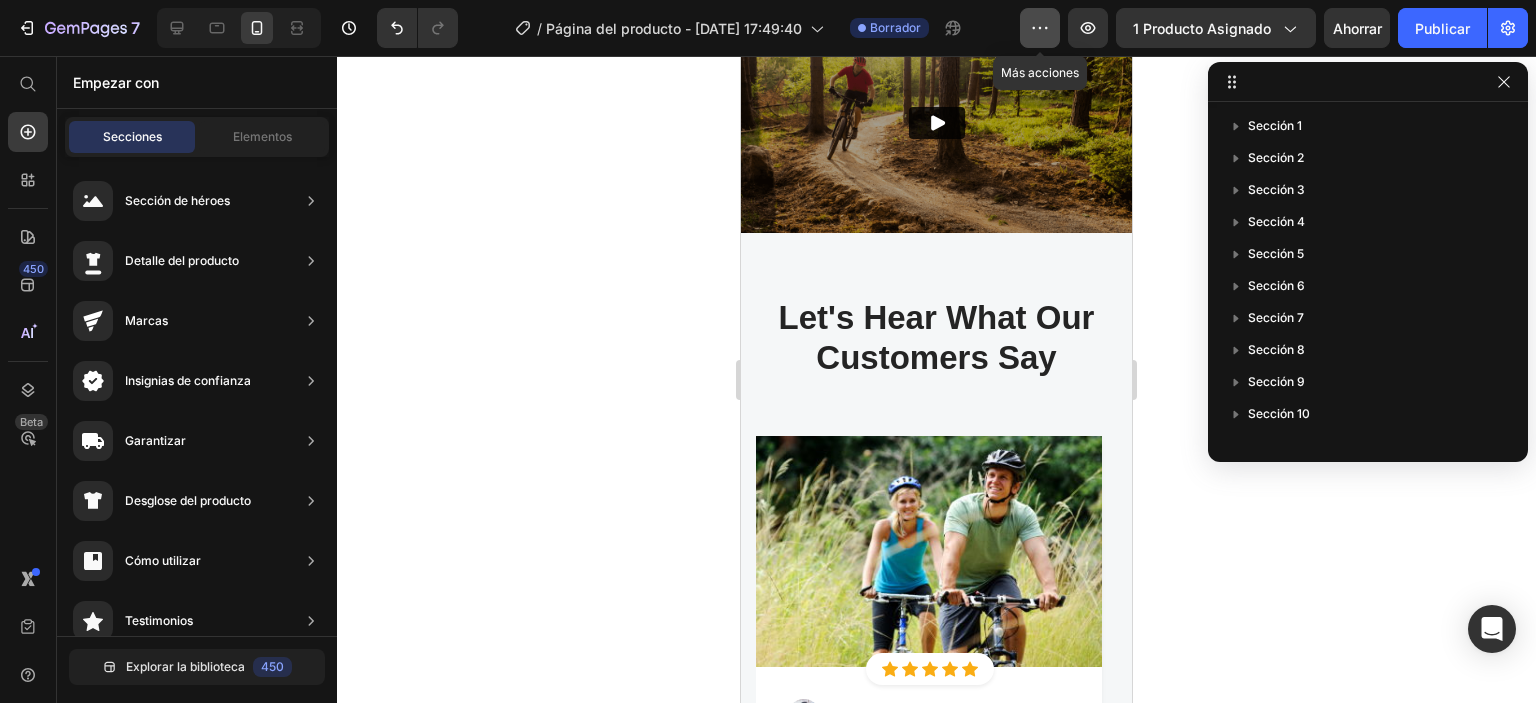 click 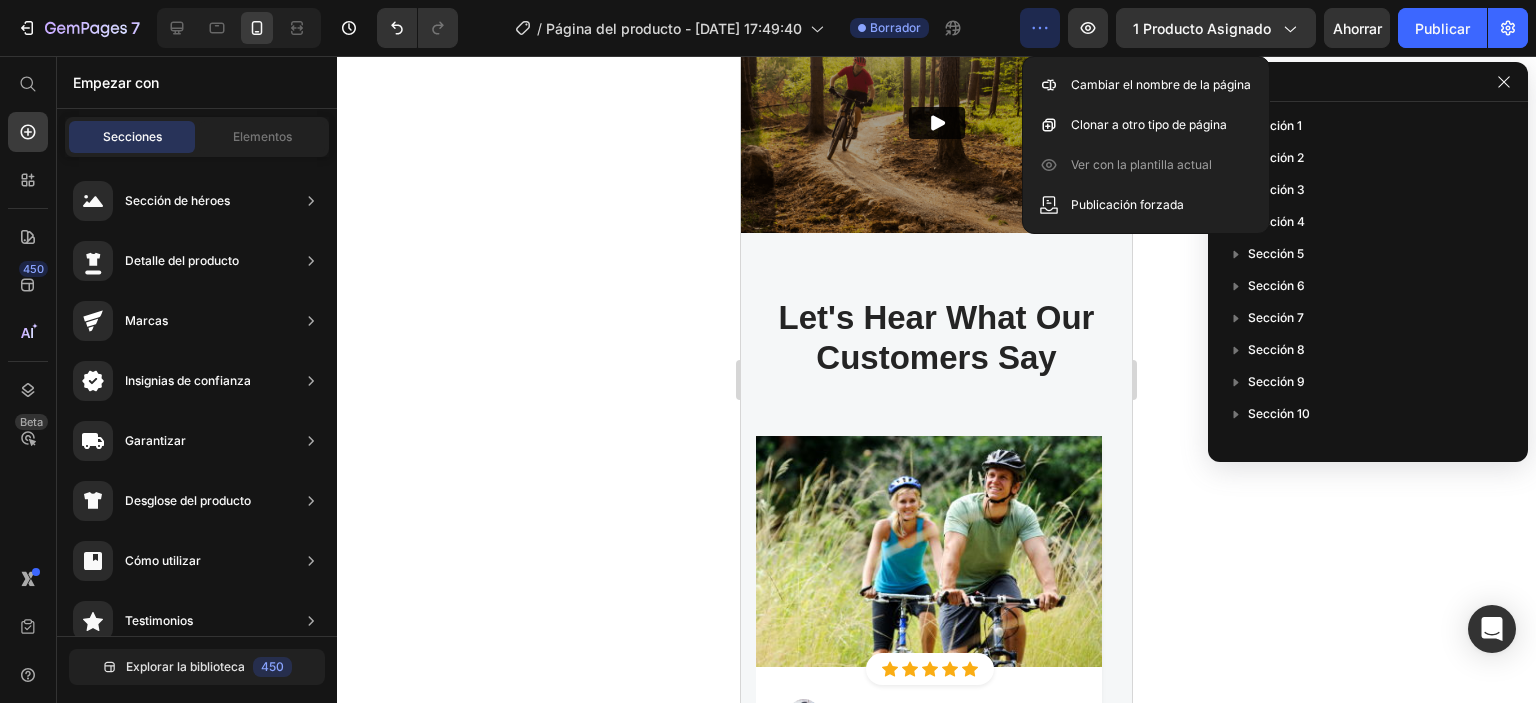 click 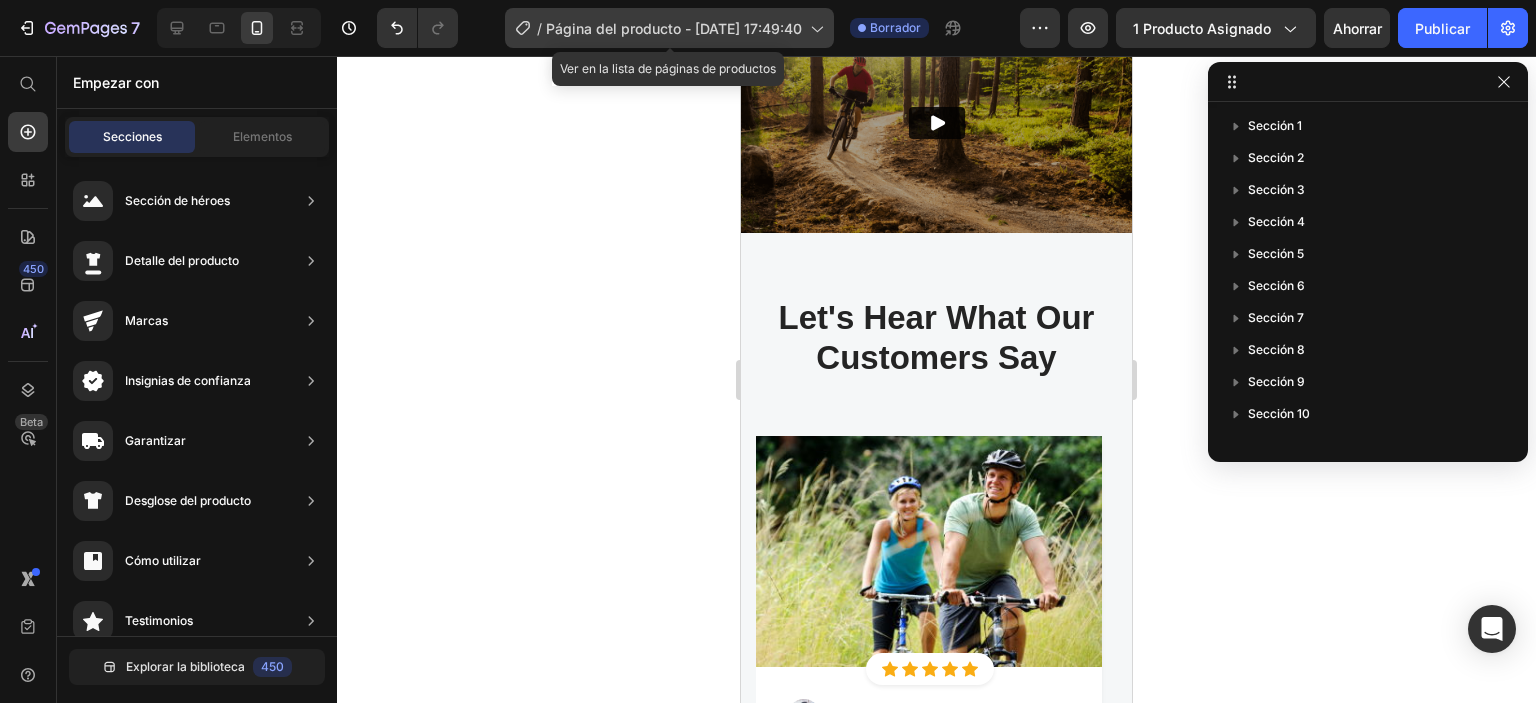 click on "Página del producto - [DATE] 17:49:40" at bounding box center [674, 28] 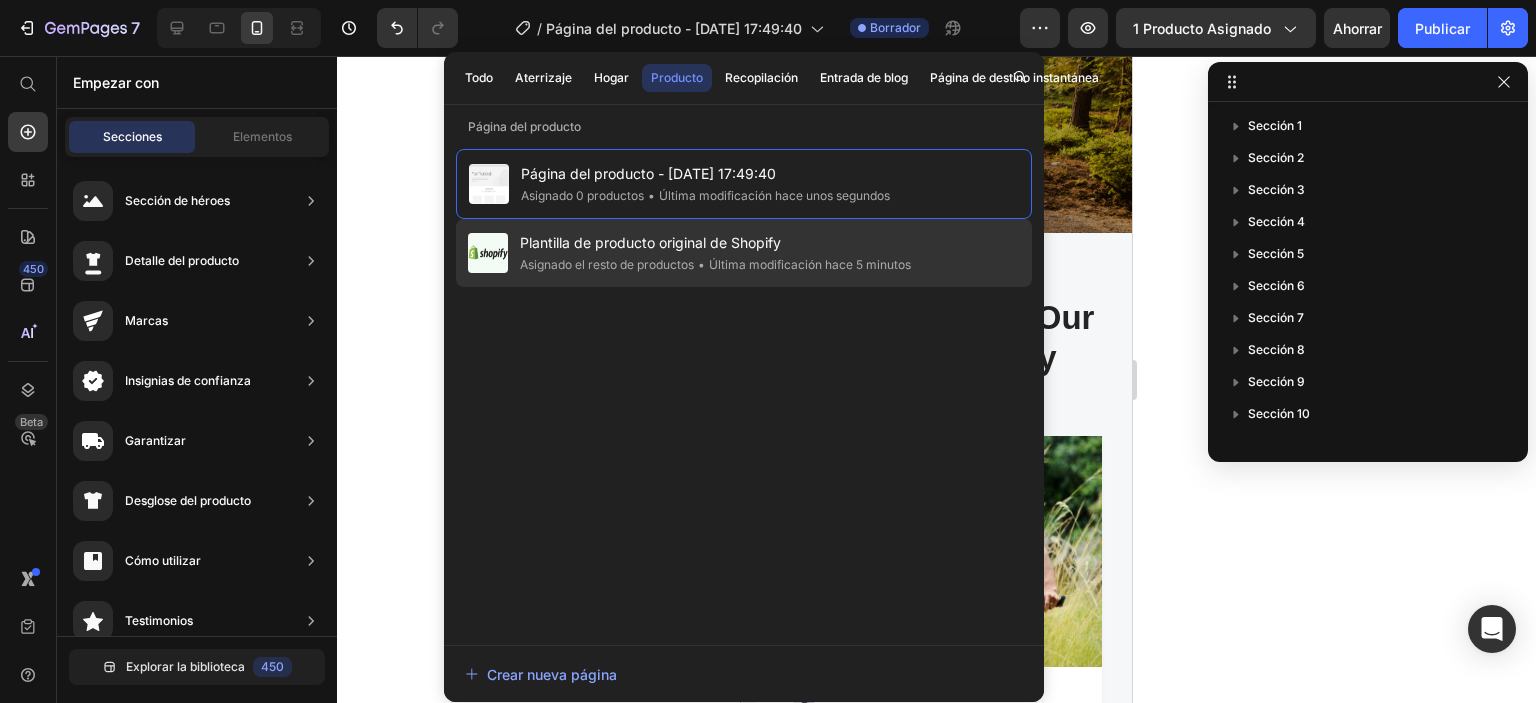 click on "Plantilla de producto original de Shopify" at bounding box center [650, 242] 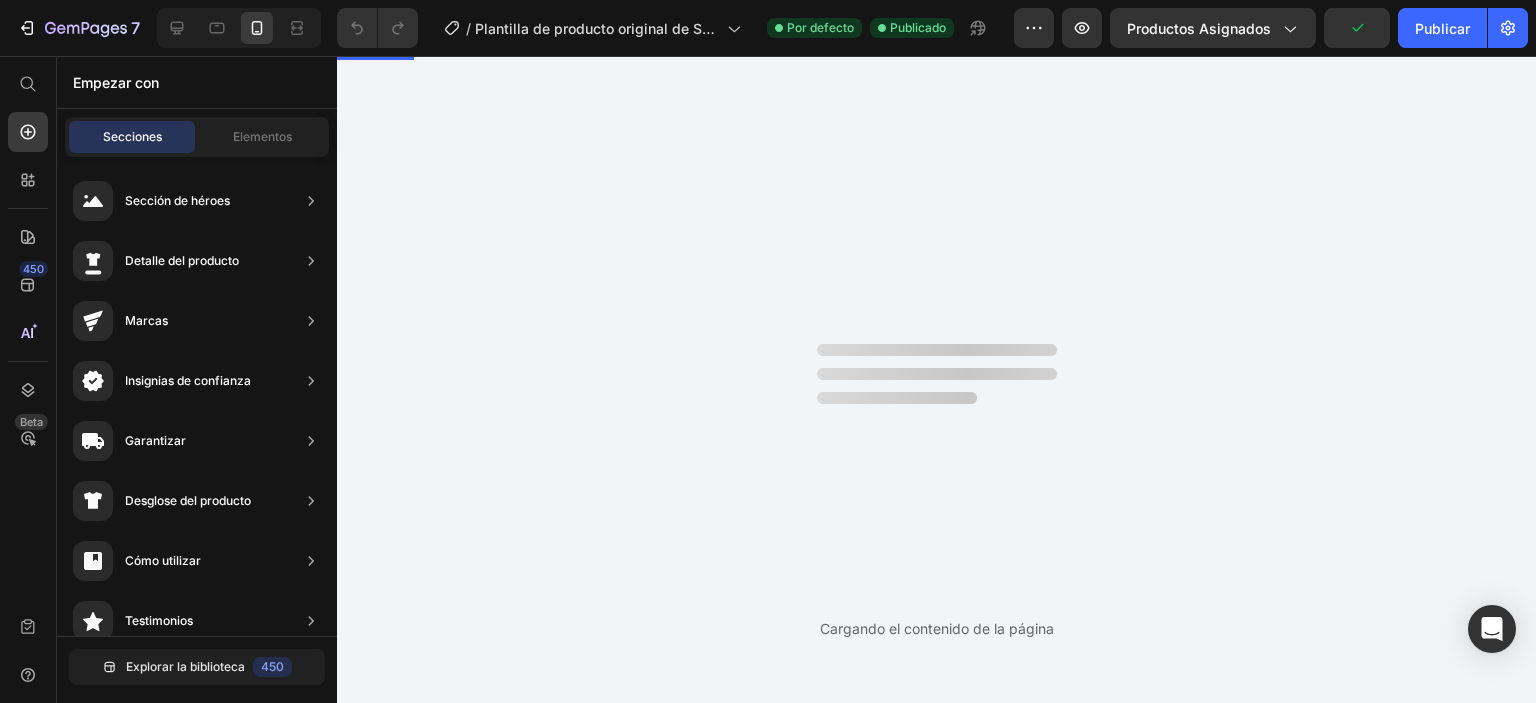 scroll, scrollTop: 0, scrollLeft: 0, axis: both 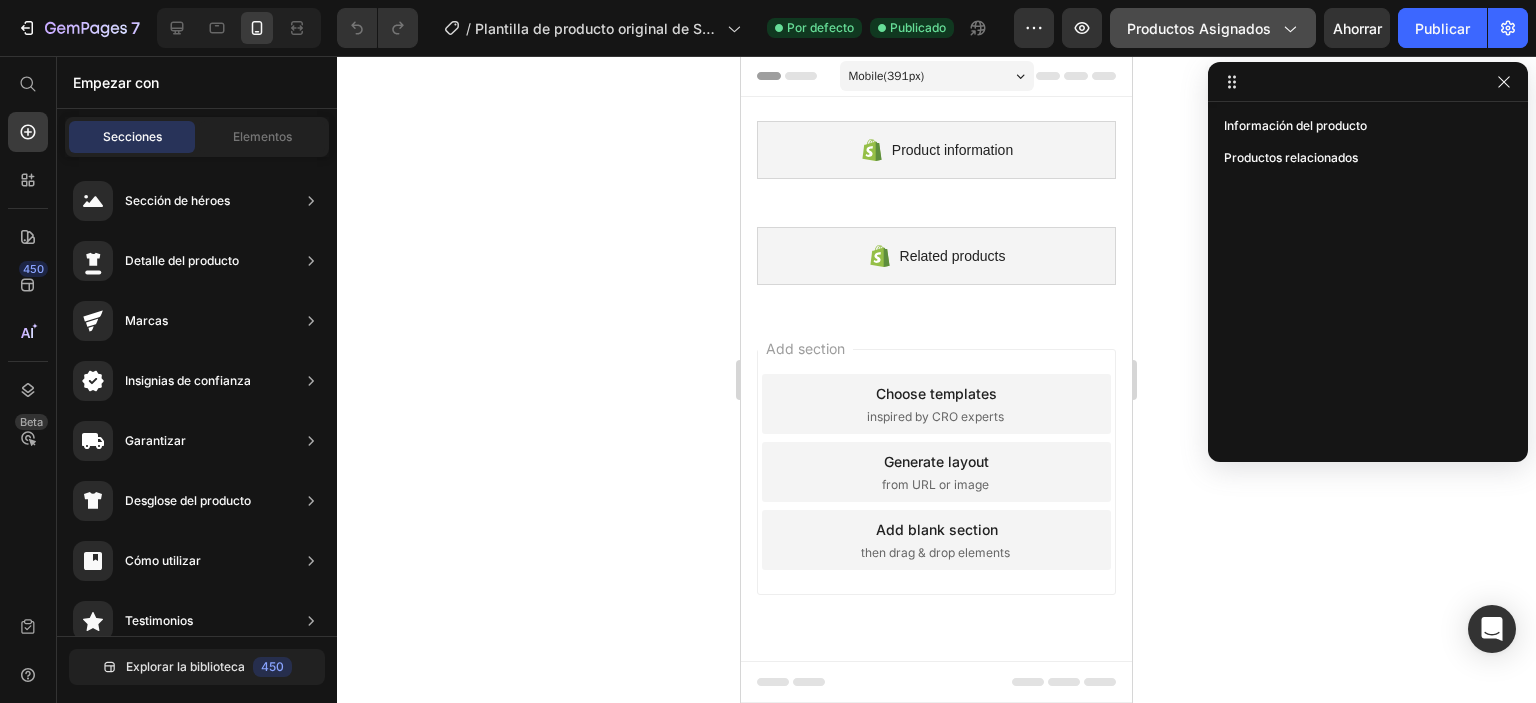 click on "Productos asignados" at bounding box center (1199, 28) 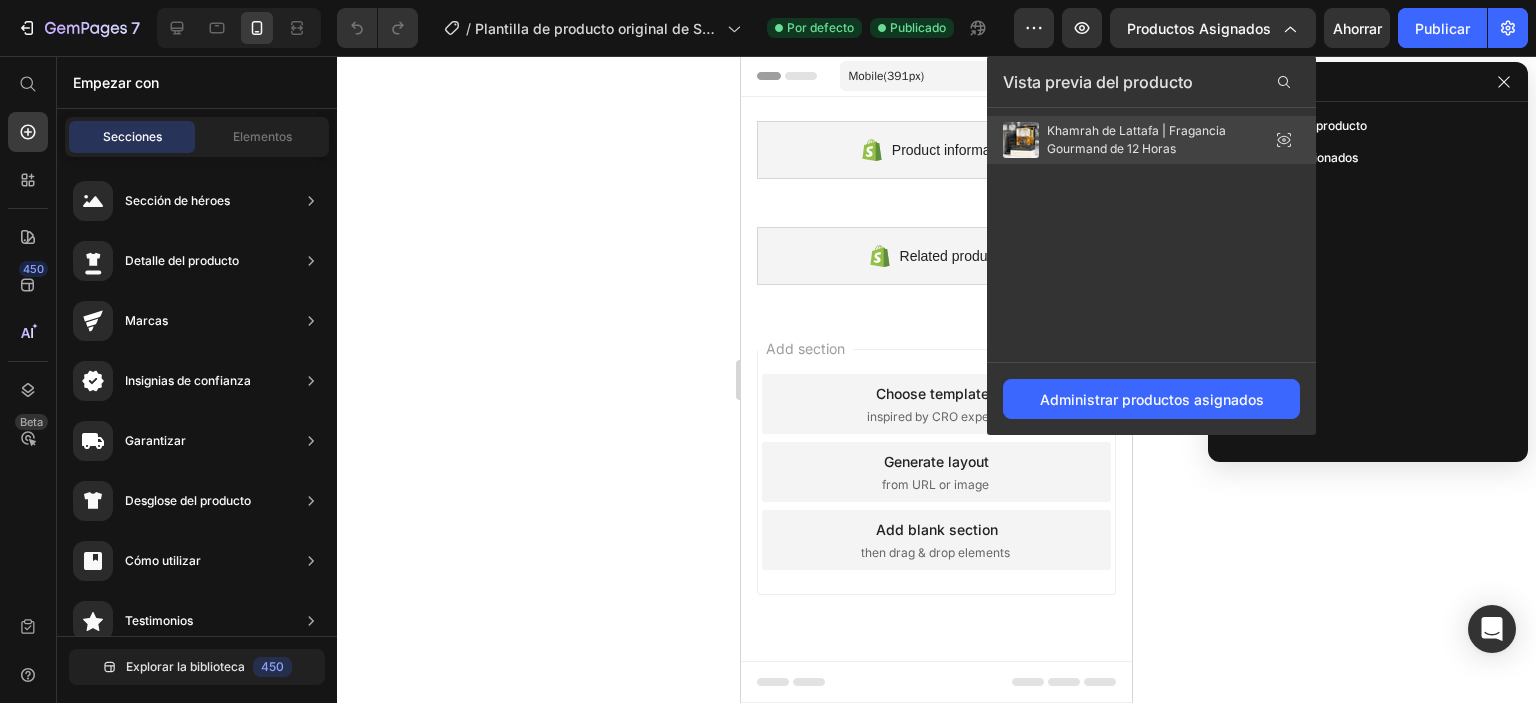 click on "Khamrah de Lattafa | Fragancia Gourmand de 12 Horas" at bounding box center [1136, 139] 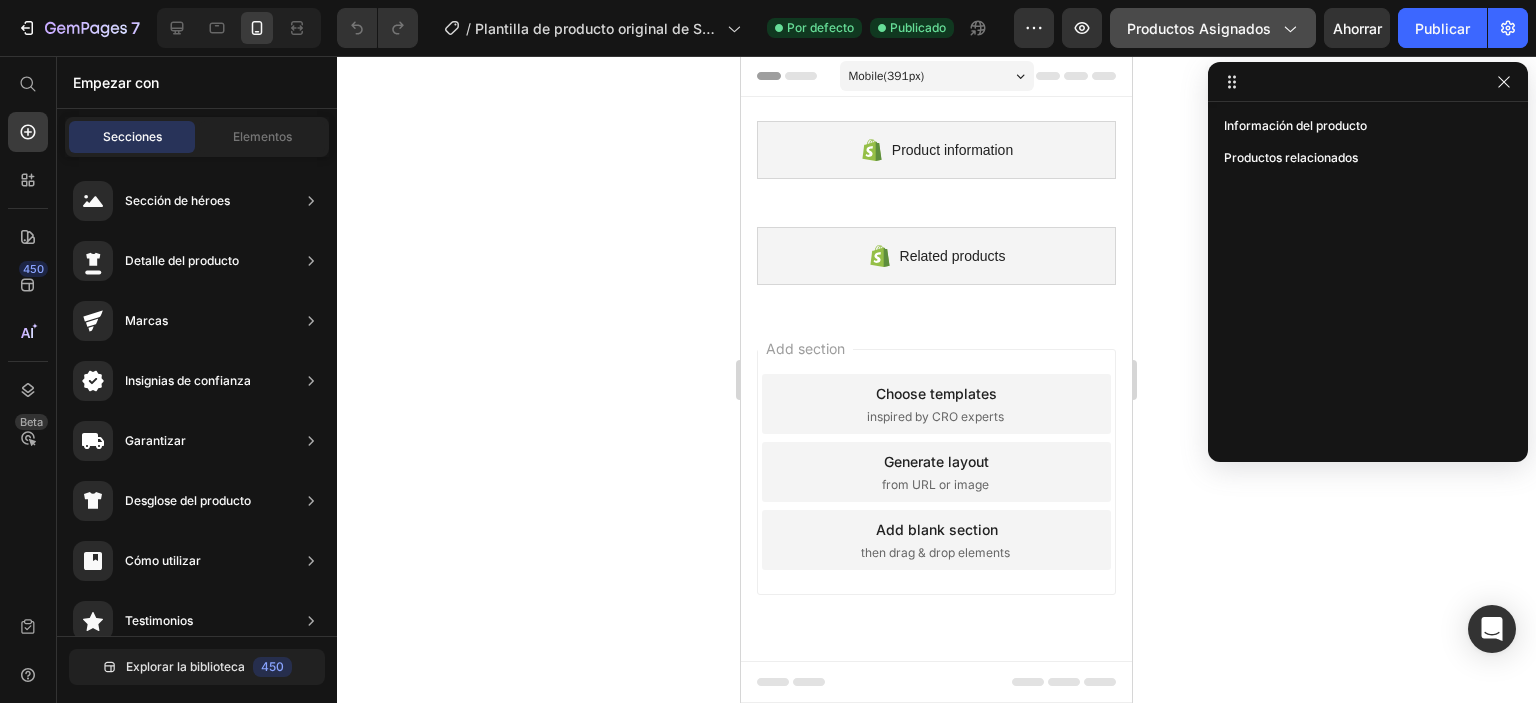 click on "Productos asignados" at bounding box center [1199, 28] 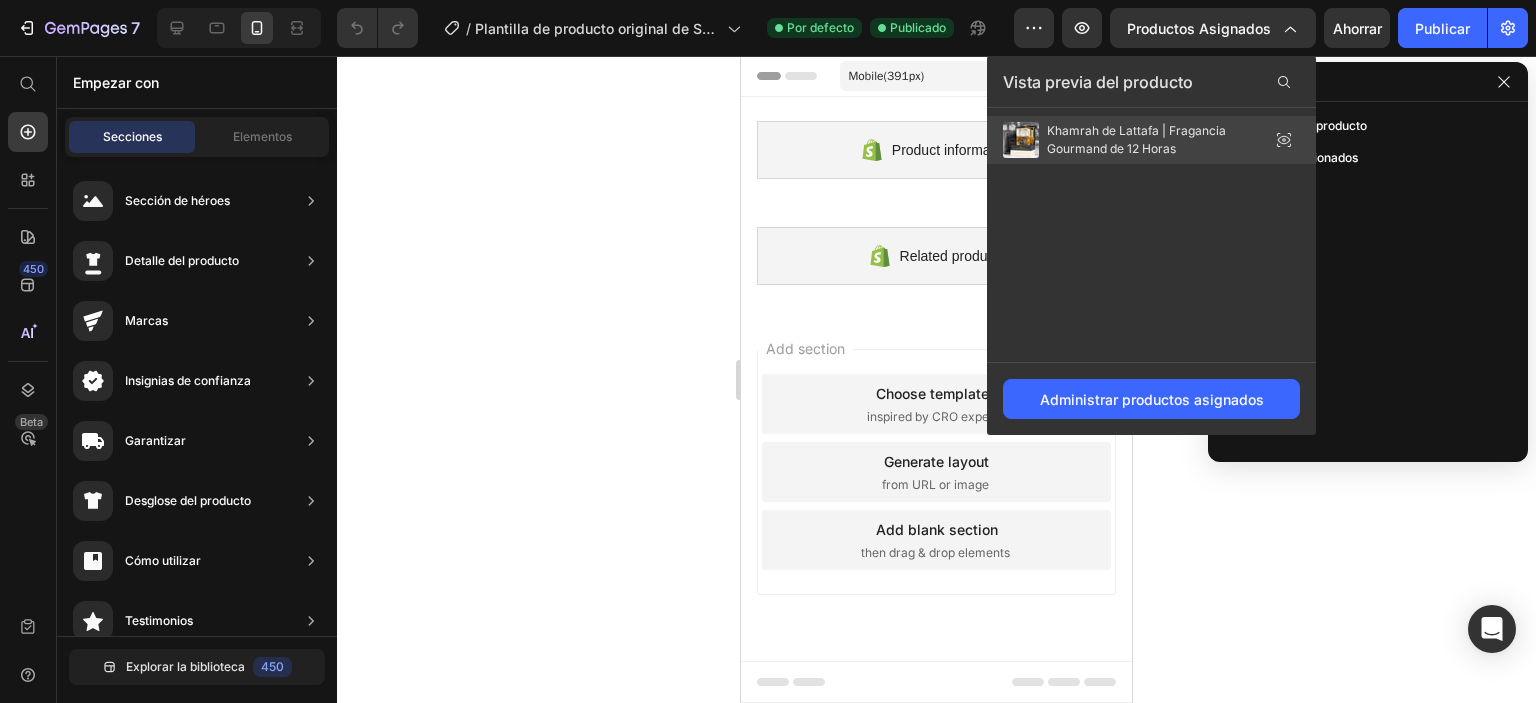 click on "Khamrah de Lattafa | Fragancia Gourmand de 12 Horas" at bounding box center (1147, 140) 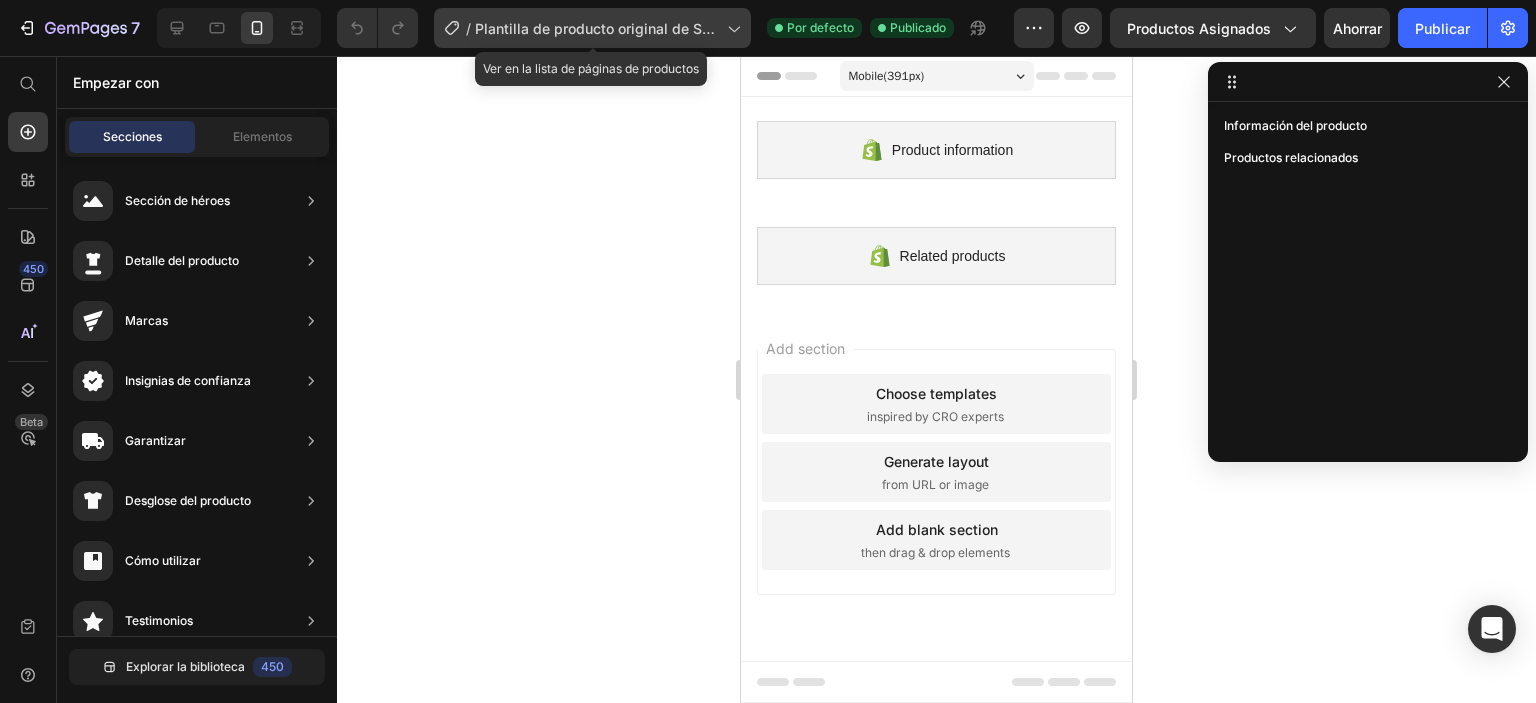 click on "/ Plantilla de producto original de Shopify" 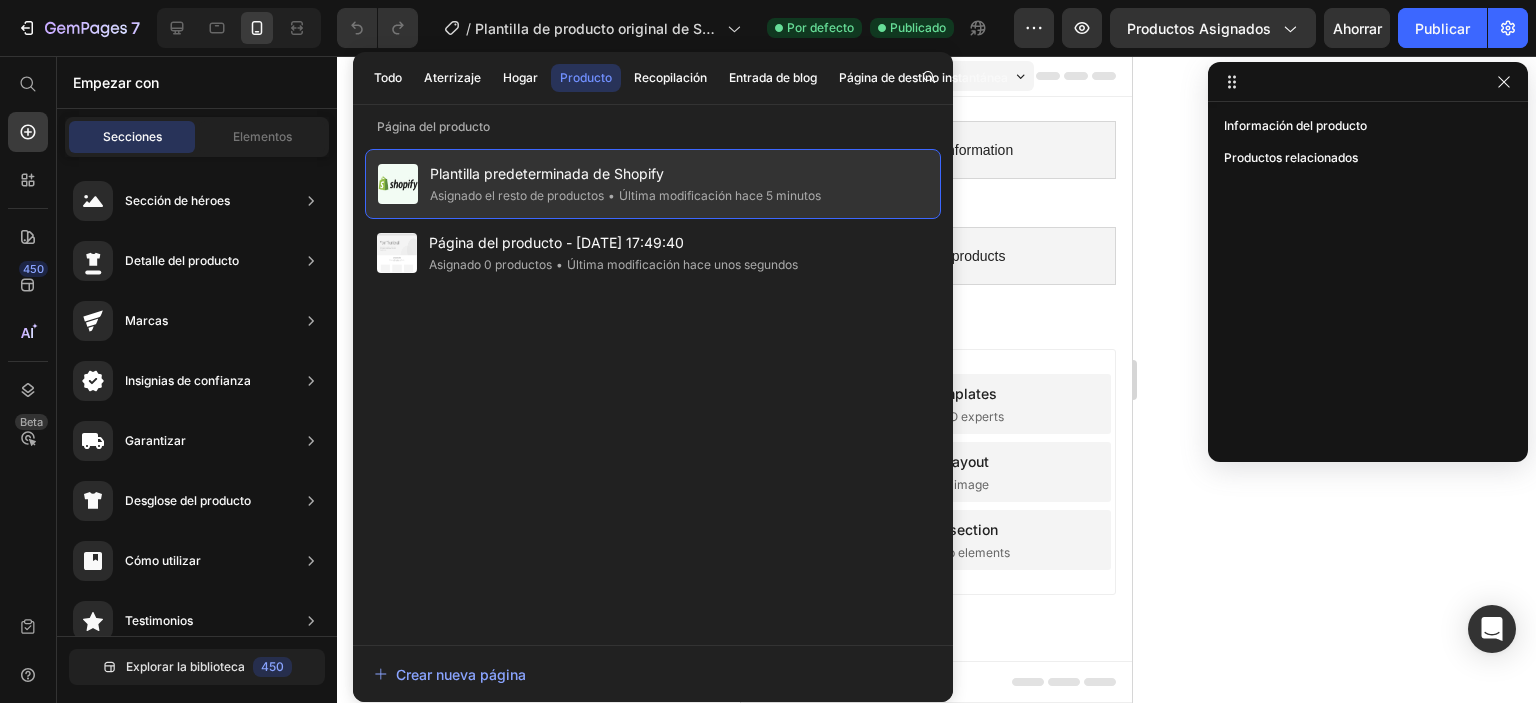 drag, startPoint x: 673, startPoint y: 247, endPoint x: 644, endPoint y: 244, distance: 29.15476 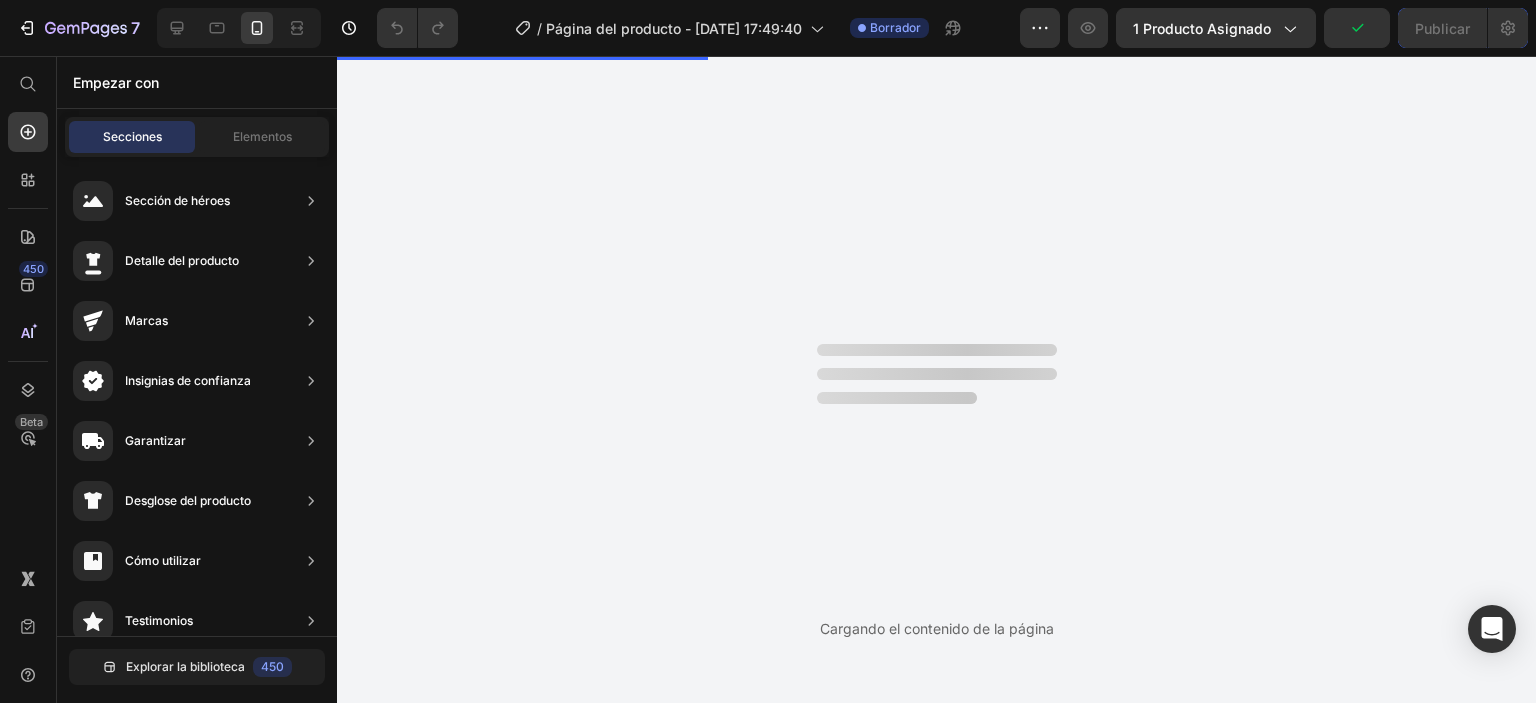 scroll, scrollTop: 0, scrollLeft: 0, axis: both 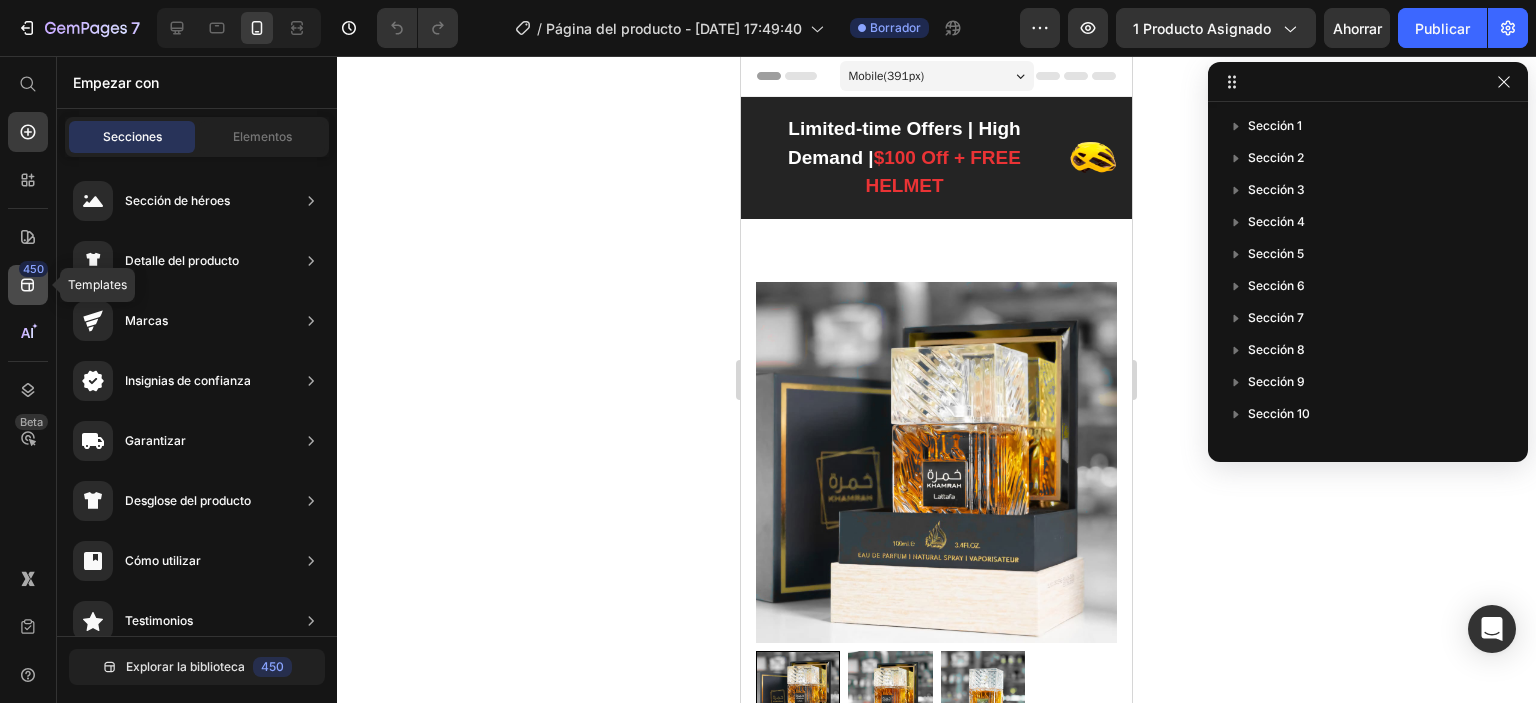 click on "450" 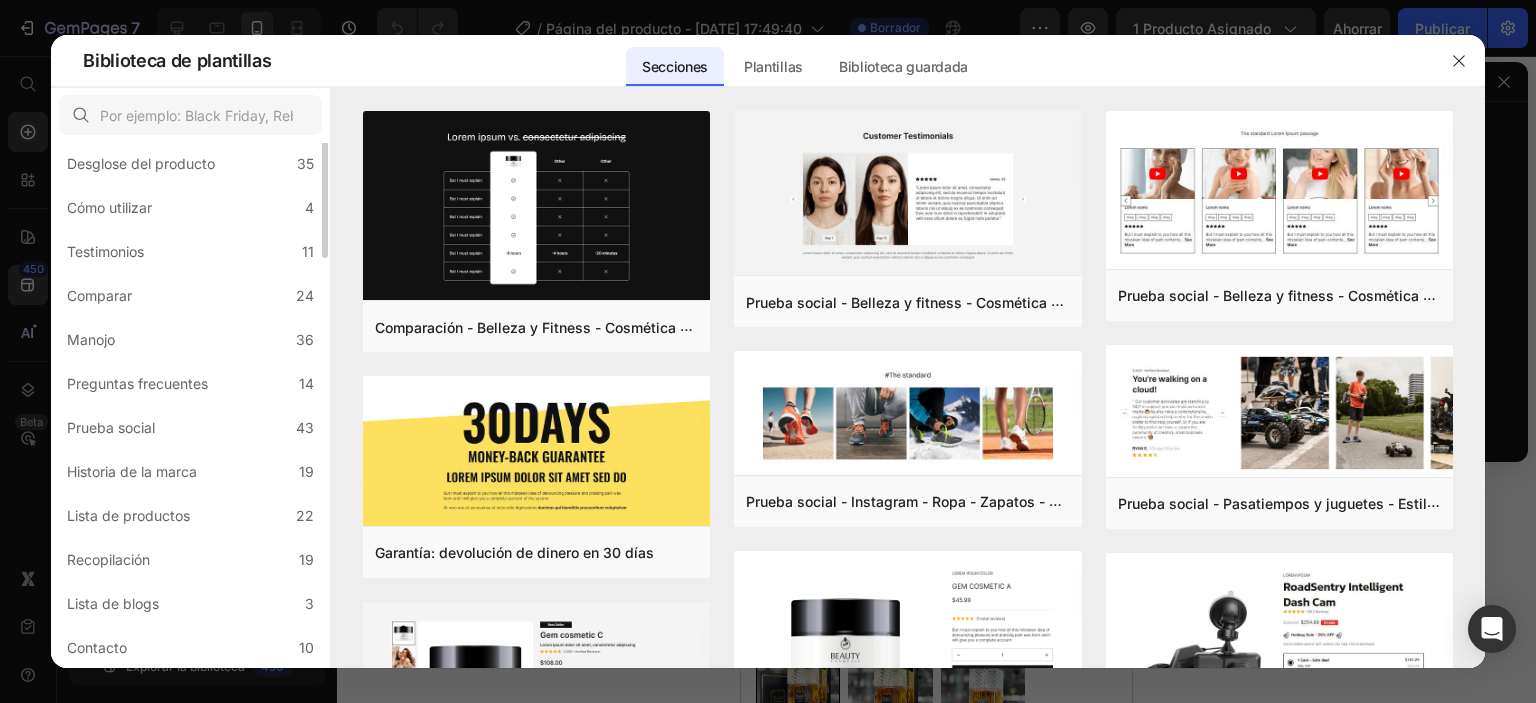 scroll, scrollTop: 0, scrollLeft: 0, axis: both 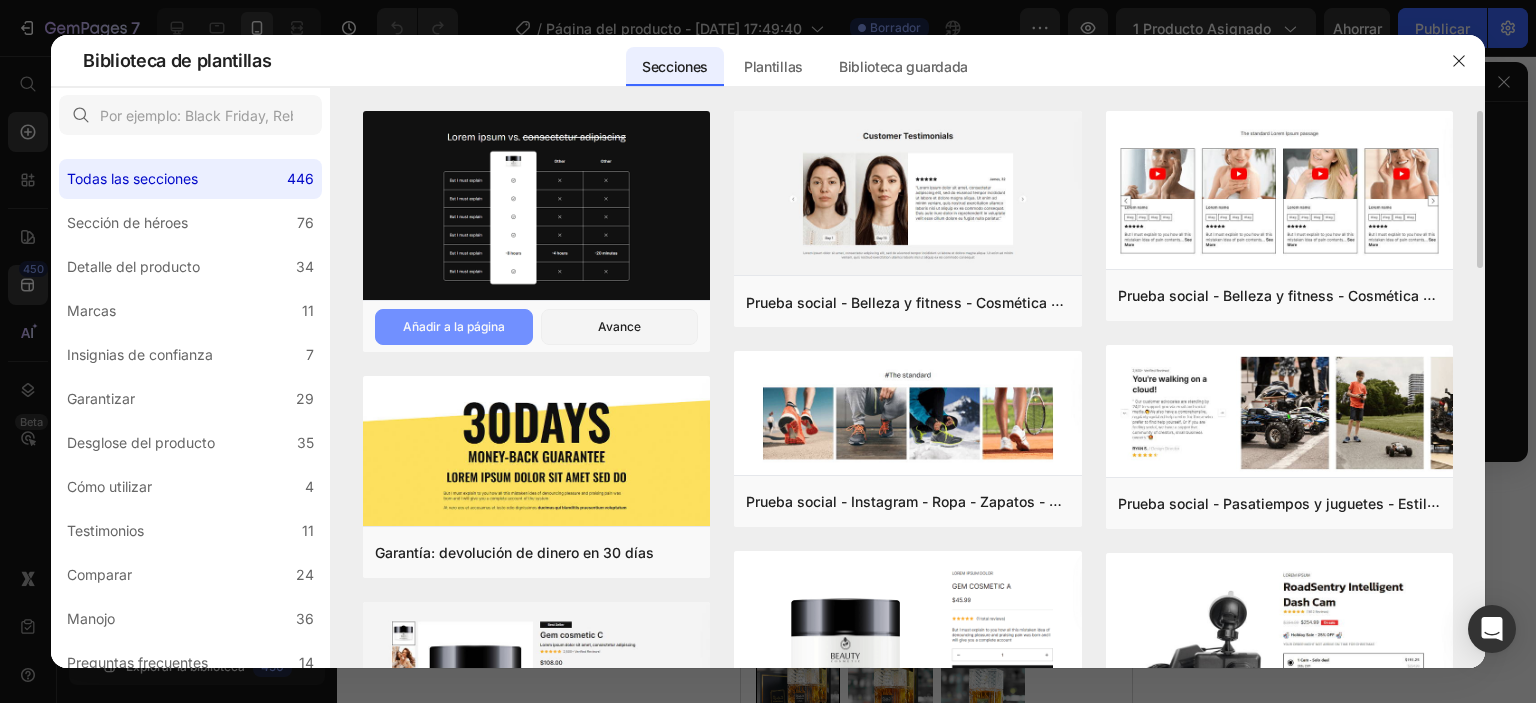 click on "Añadir a la página" at bounding box center [454, 326] 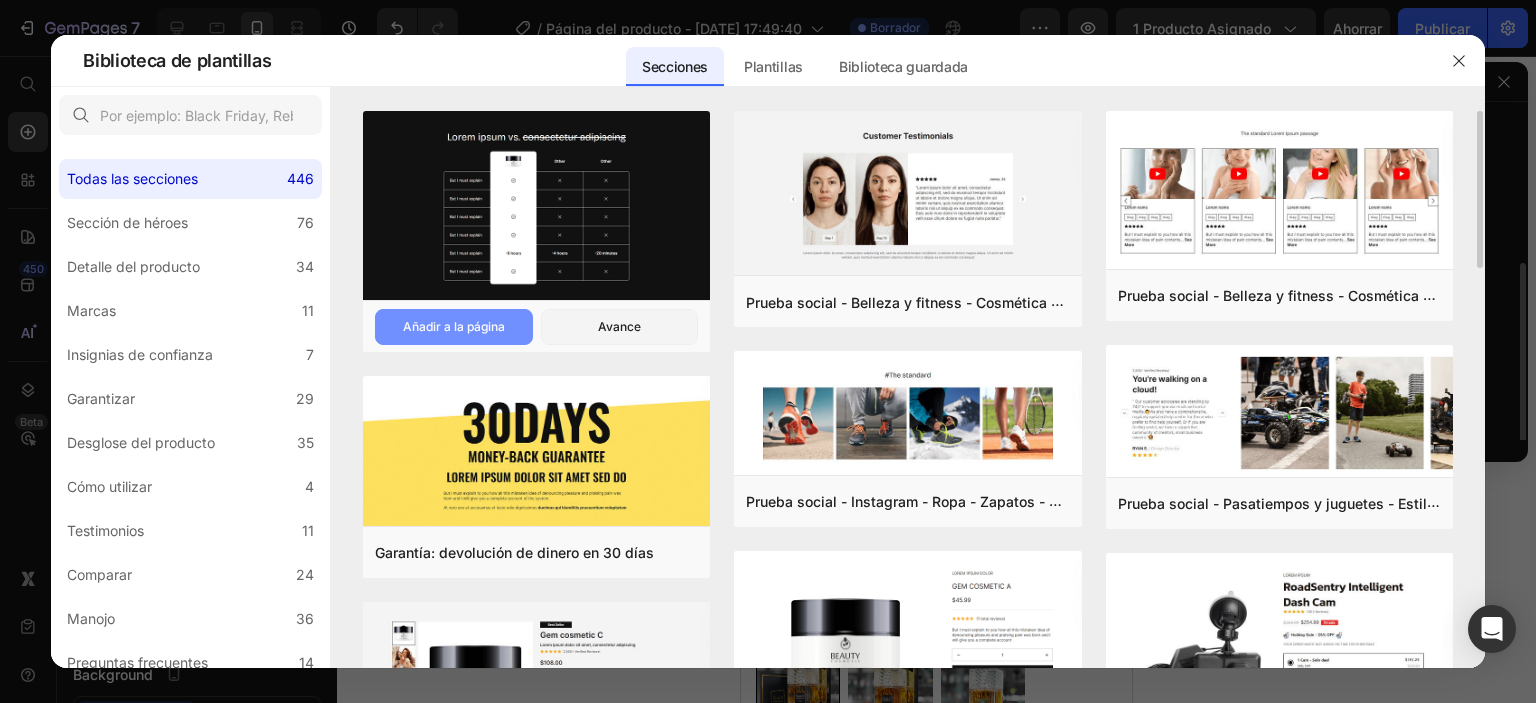 scroll, scrollTop: 85, scrollLeft: 0, axis: vertical 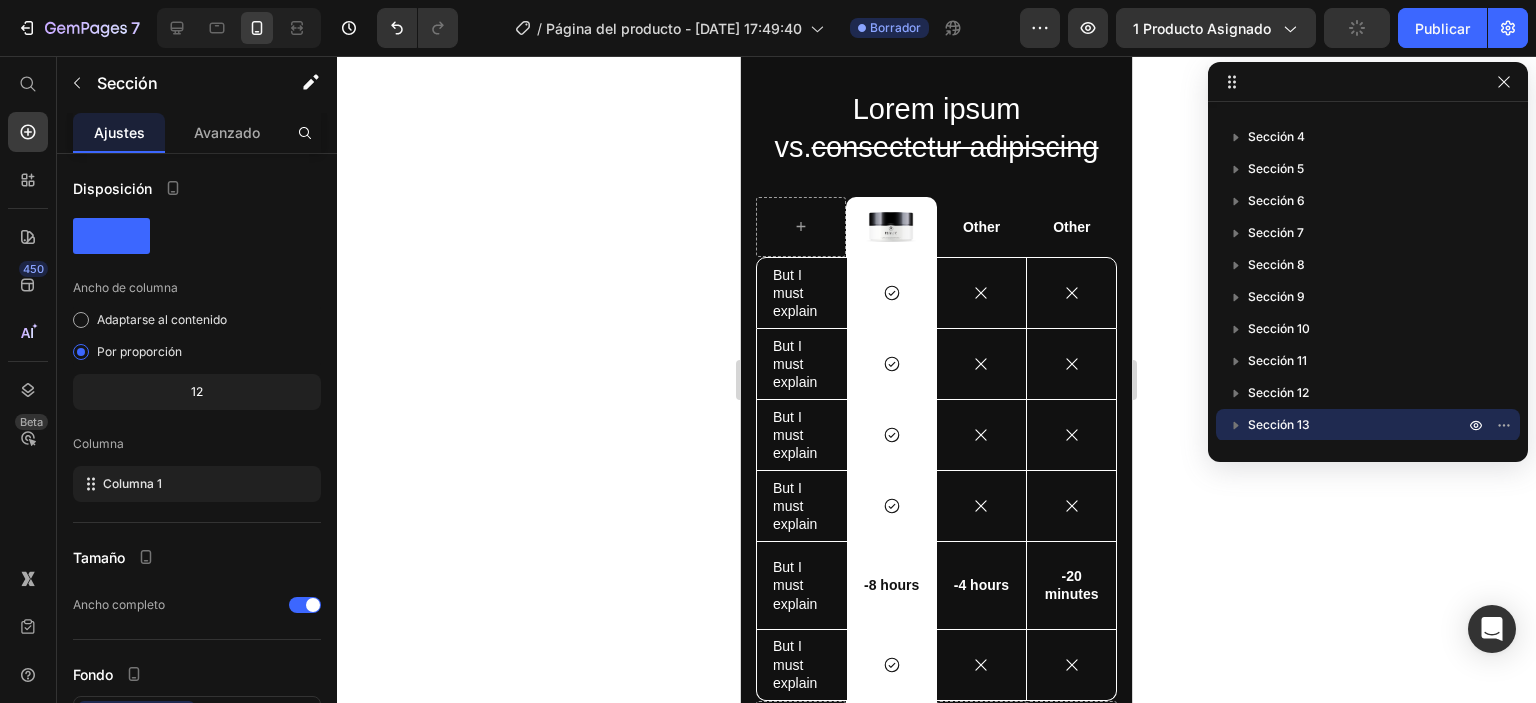 click on "Icon Row" at bounding box center [892, 435] 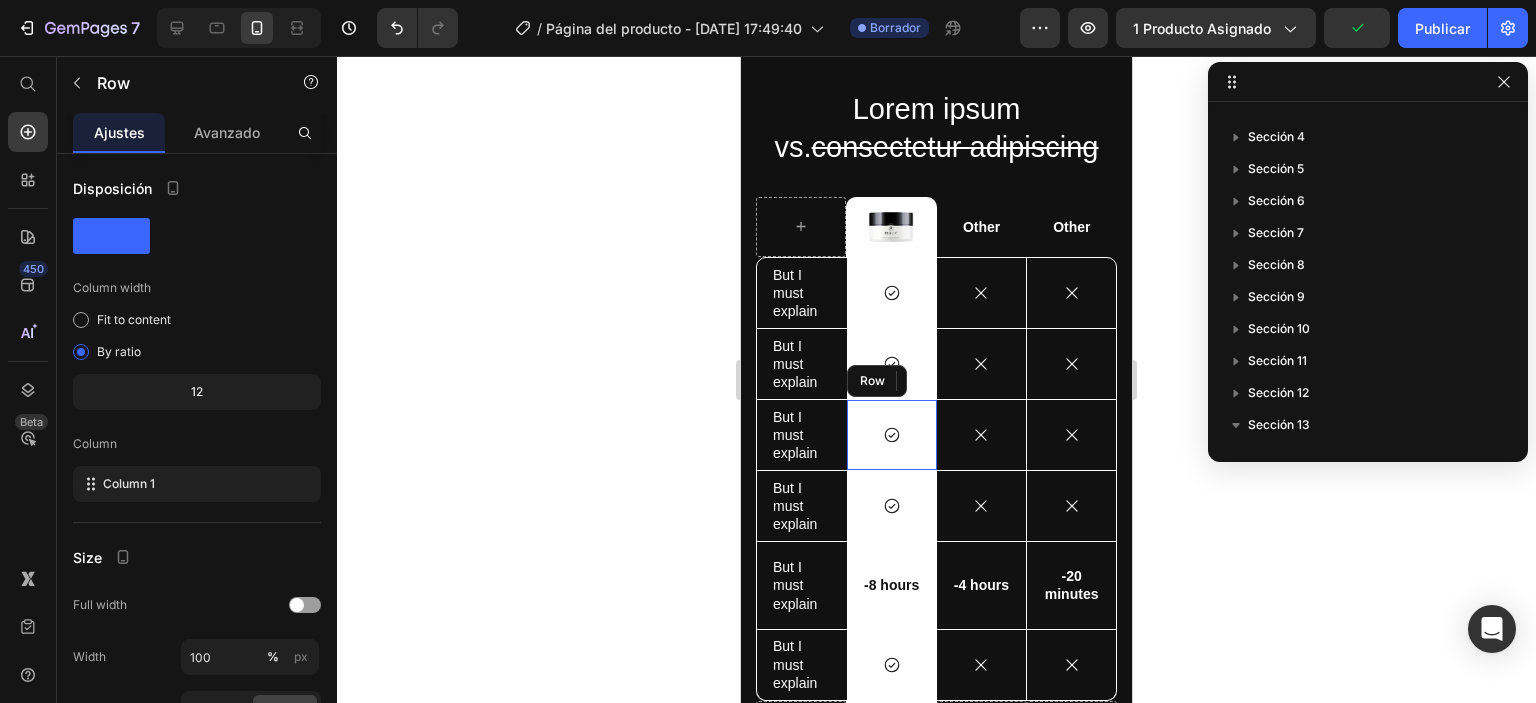 scroll, scrollTop: 634, scrollLeft: 0, axis: vertical 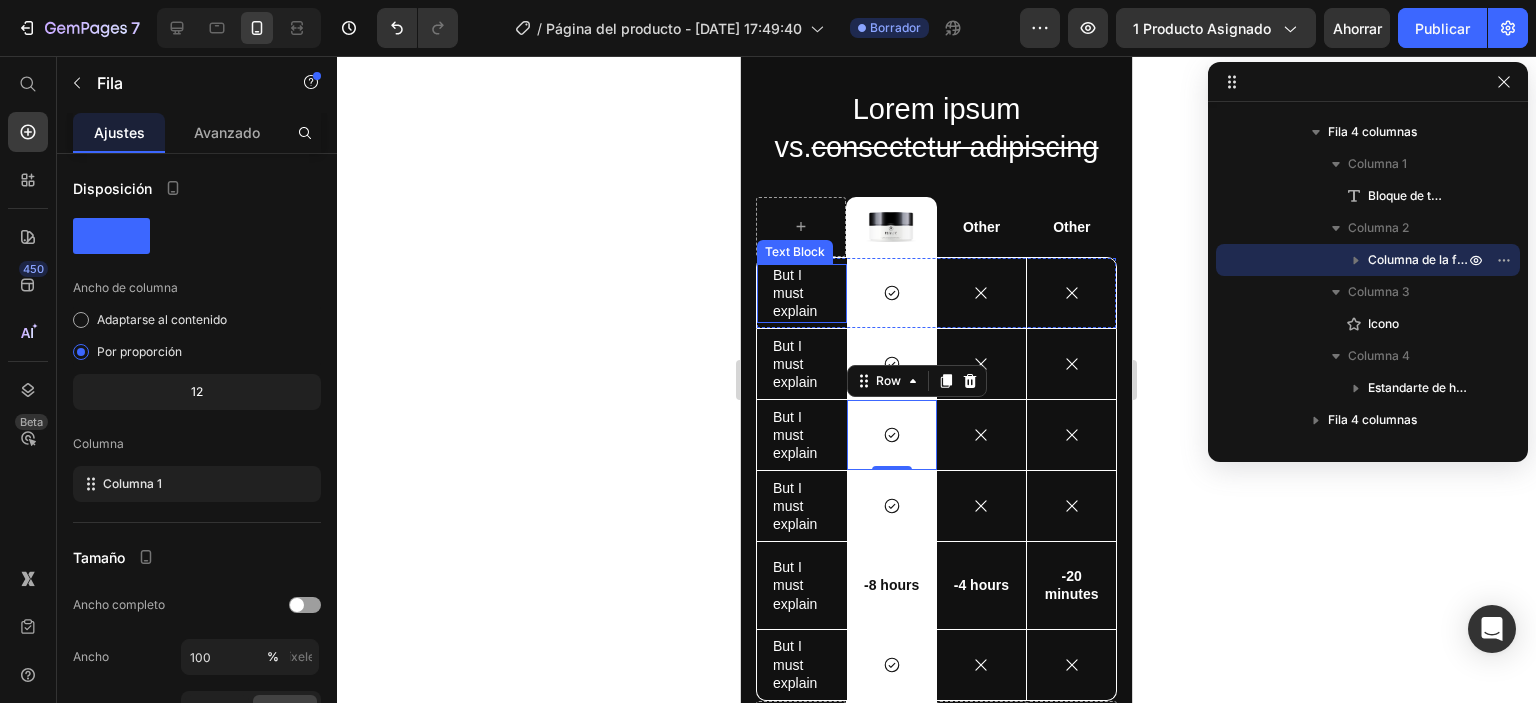click 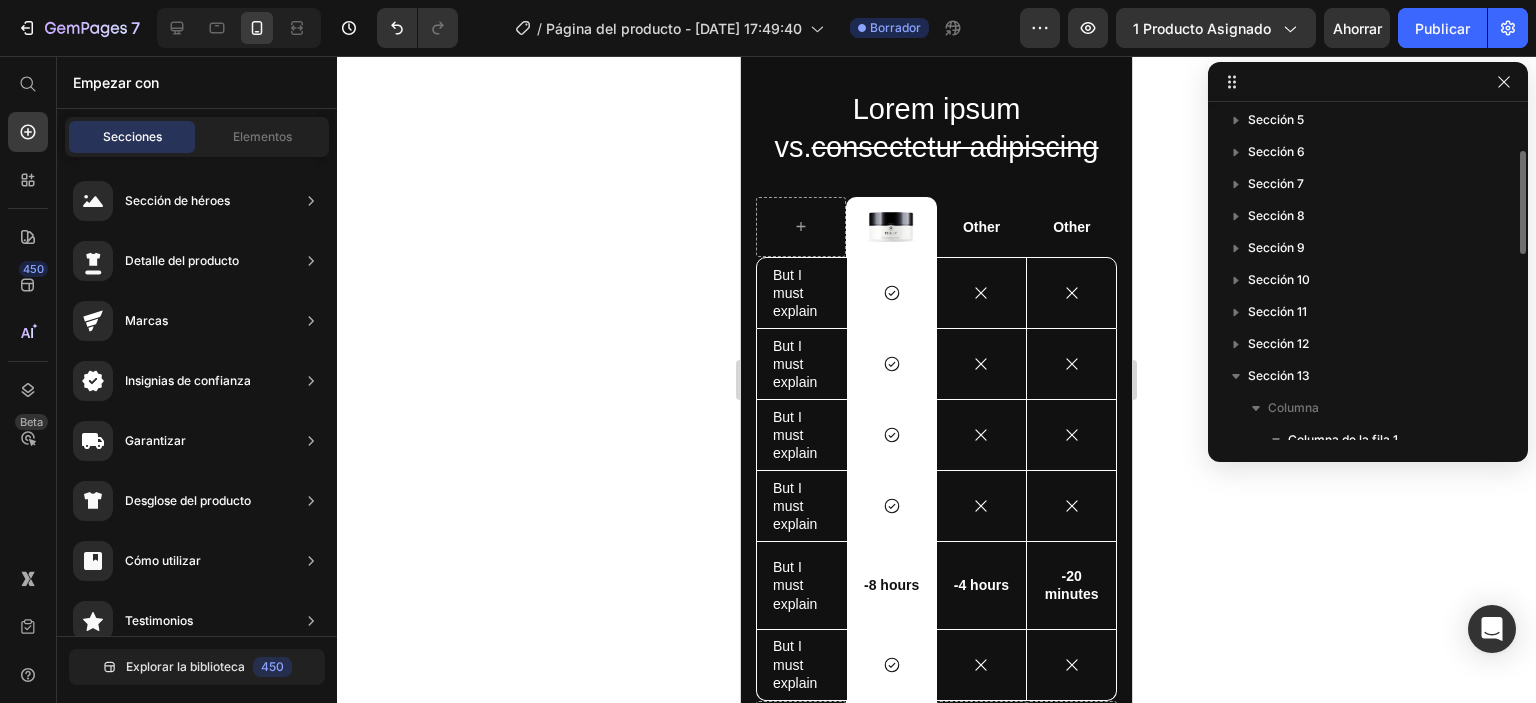 scroll, scrollTop: 0, scrollLeft: 0, axis: both 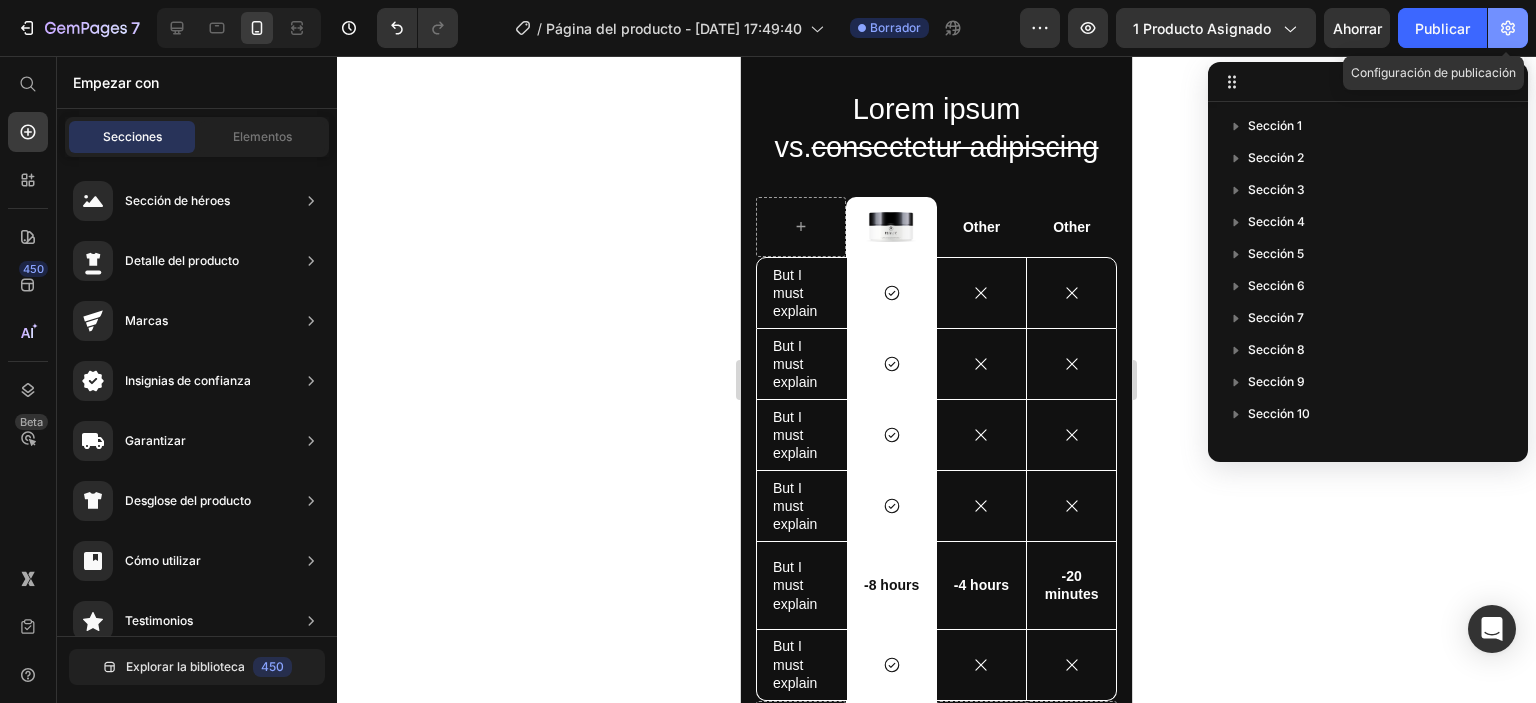 click 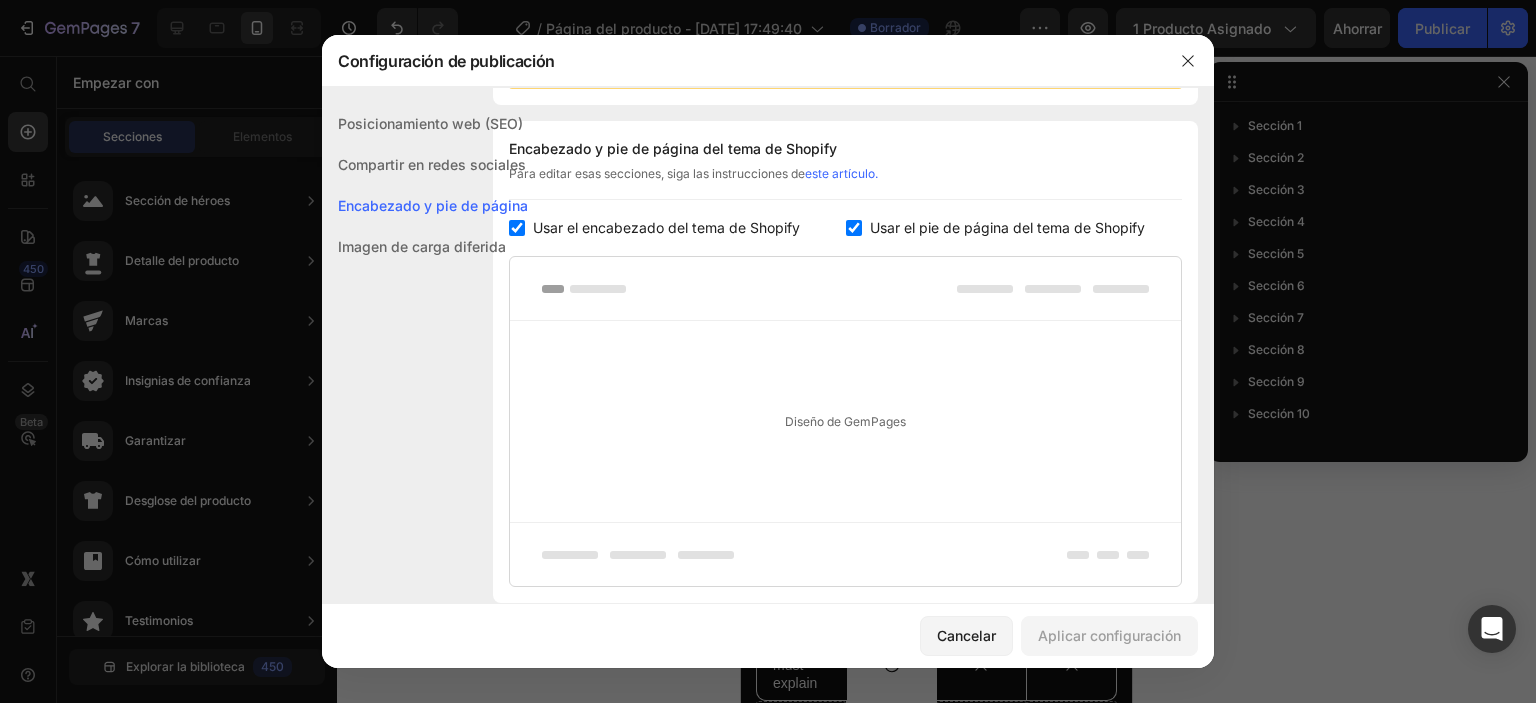 scroll, scrollTop: 300, scrollLeft: 0, axis: vertical 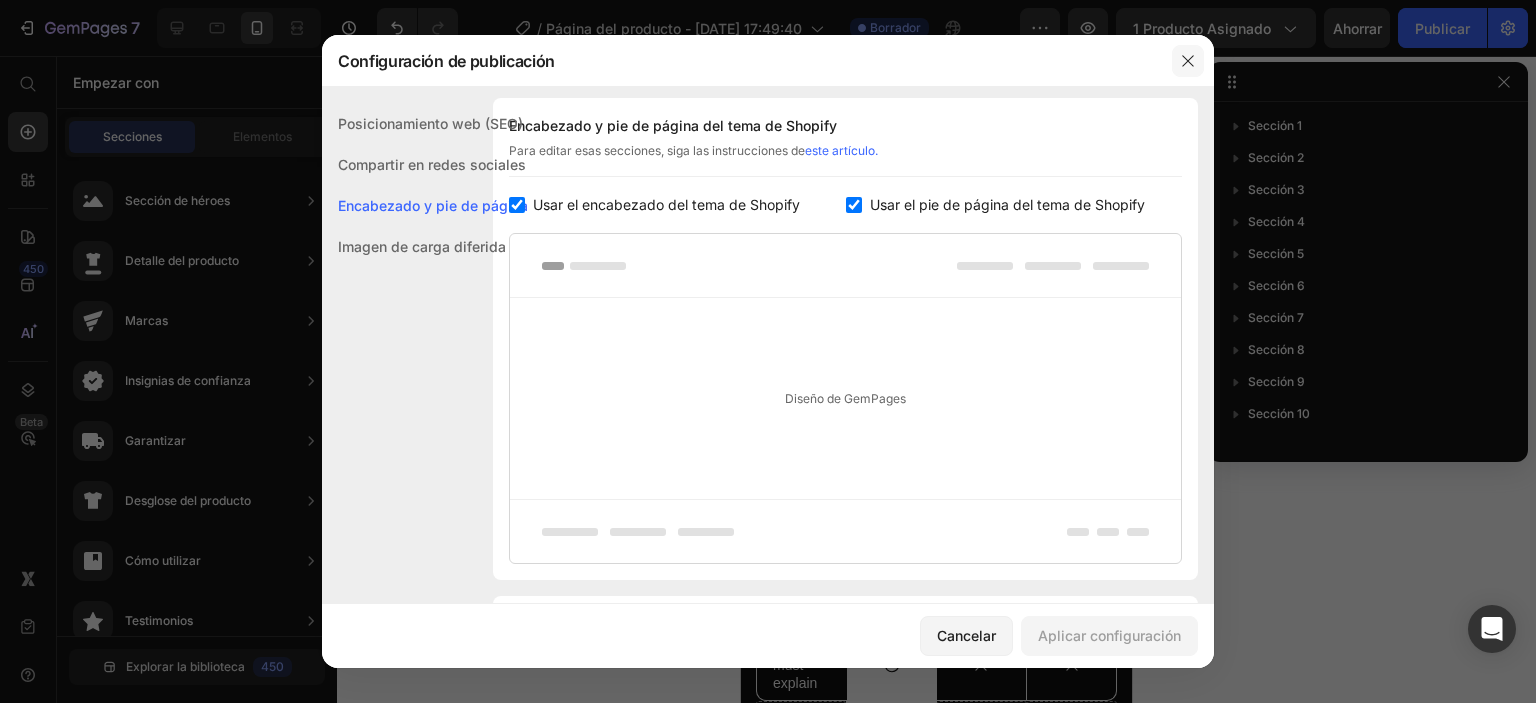 click 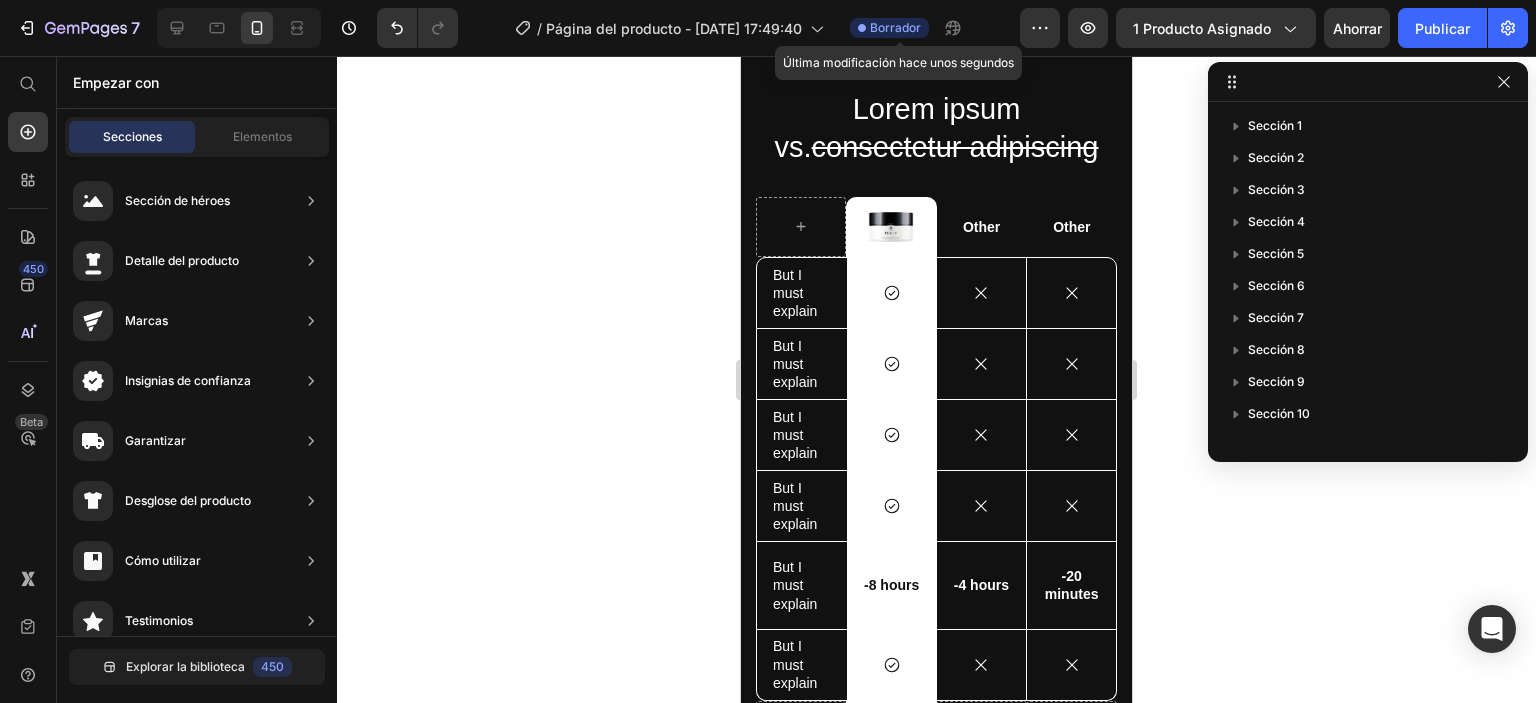 click on "Borrador" at bounding box center (895, 27) 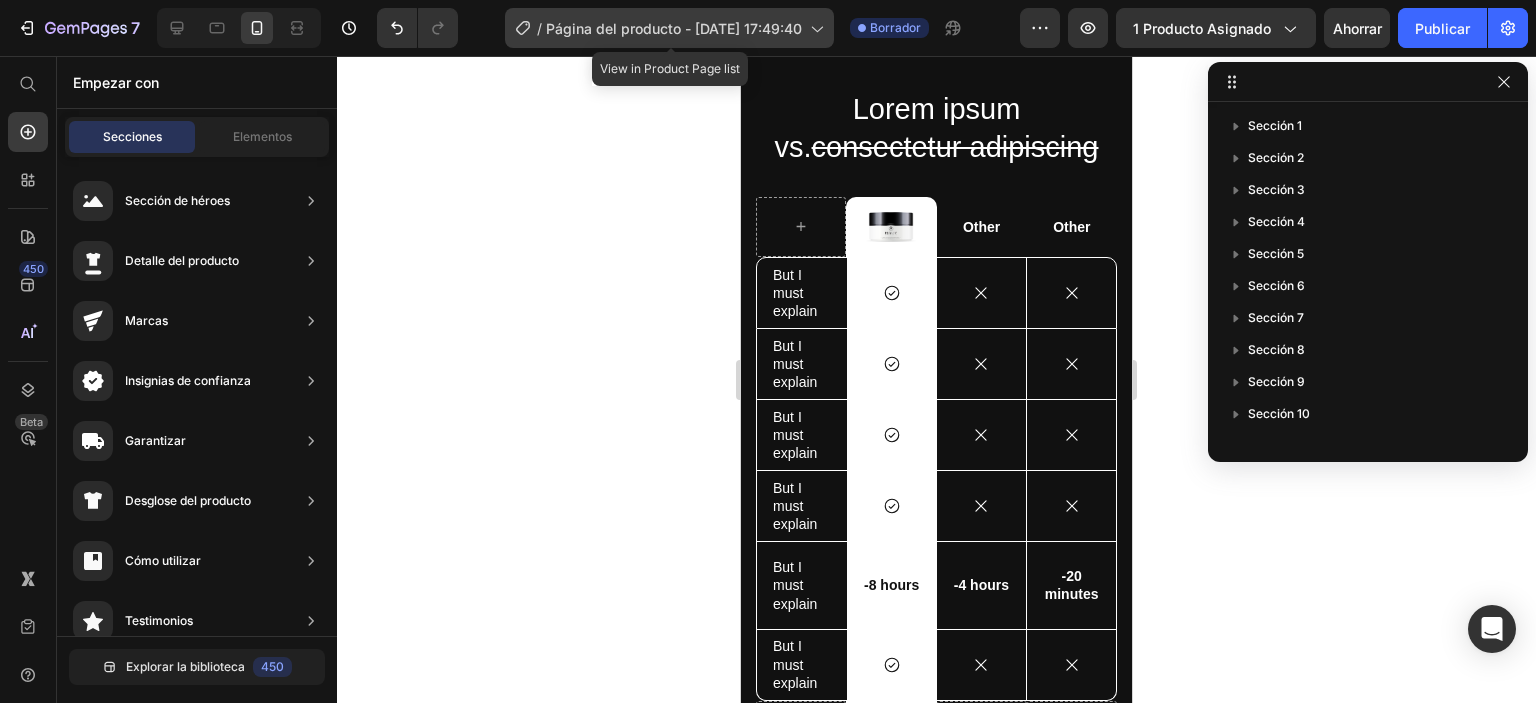 click on "Página del producto - [DATE] 17:49:40" at bounding box center (674, 28) 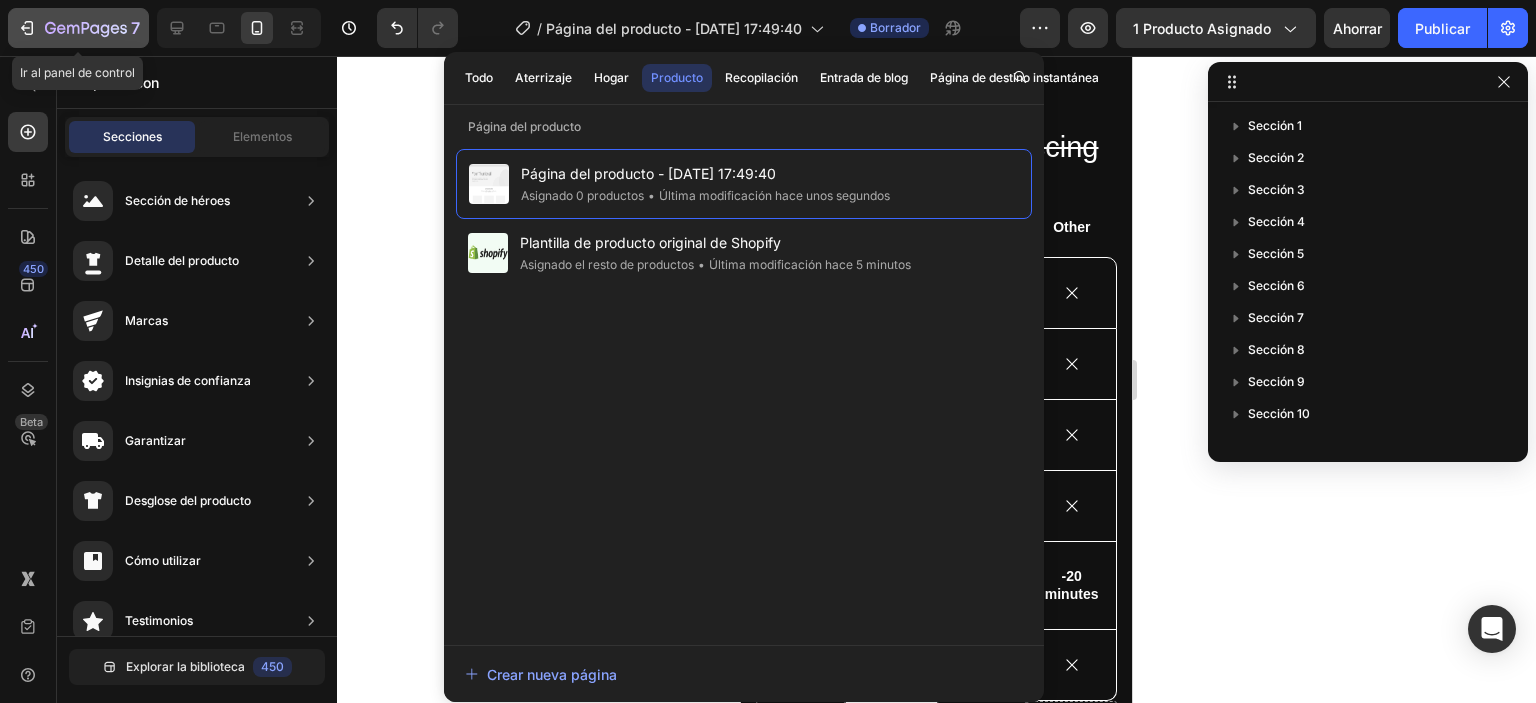 click on "7" at bounding box center [78, 28] 